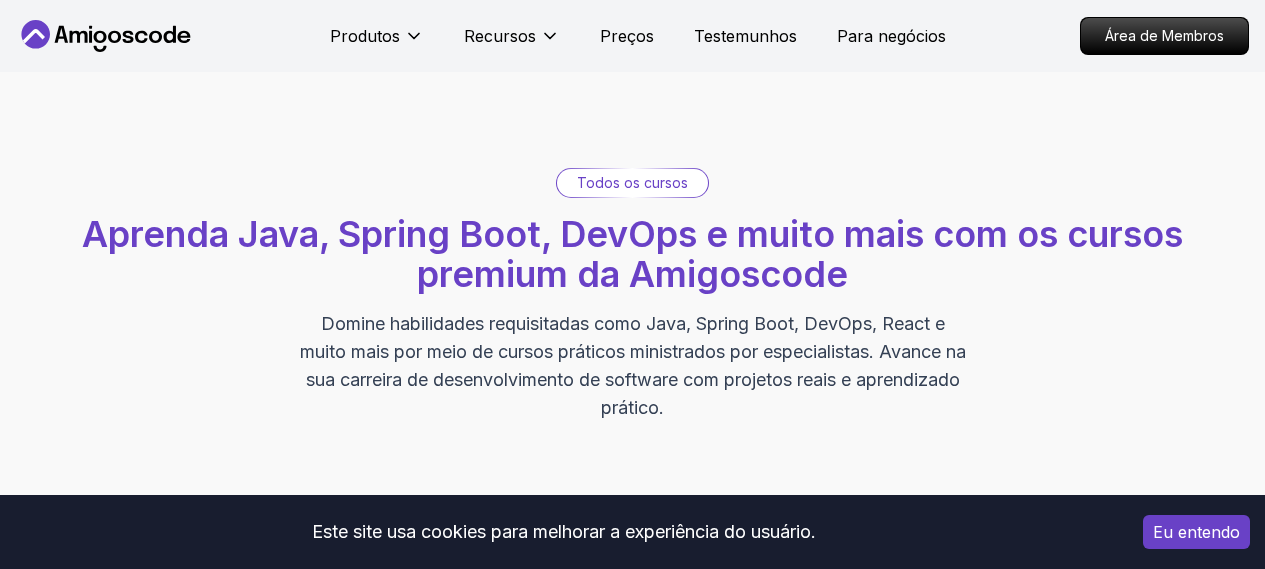 scroll, scrollTop: 0, scrollLeft: 0, axis: both 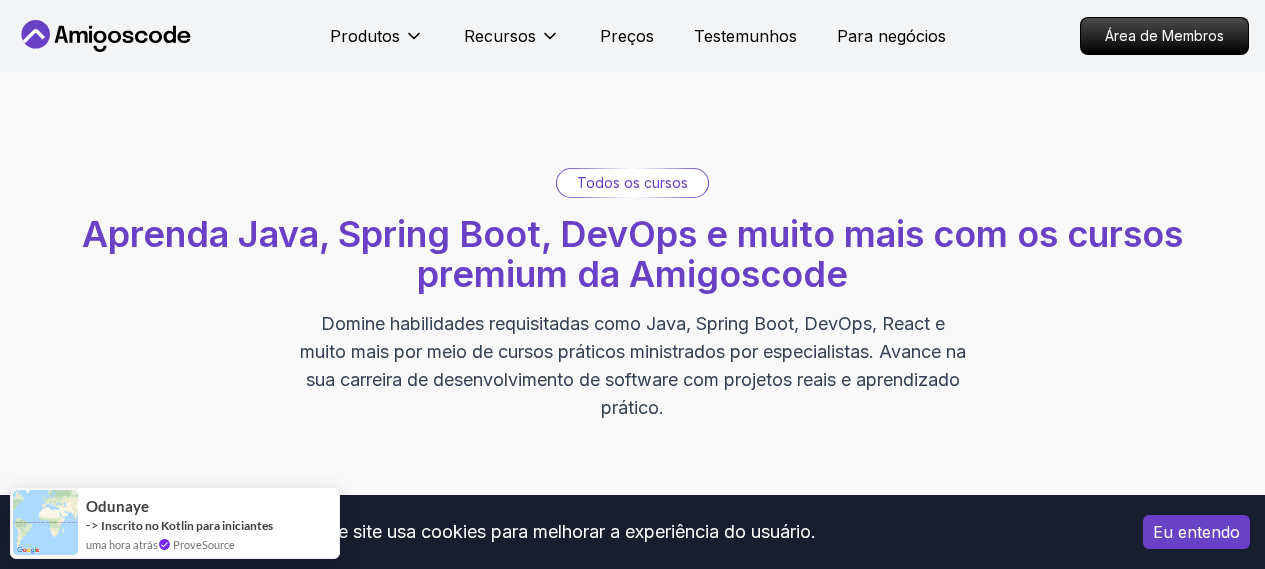 click on "Eu entendo" at bounding box center (1196, 532) 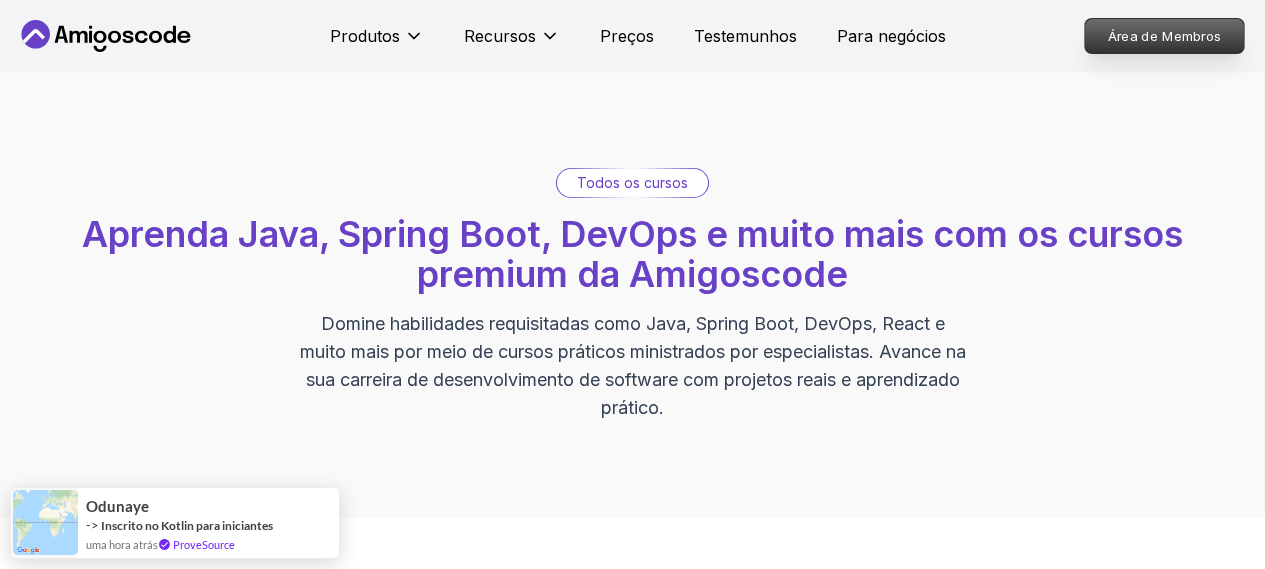 click on "Área de Membros" at bounding box center [1164, 35] 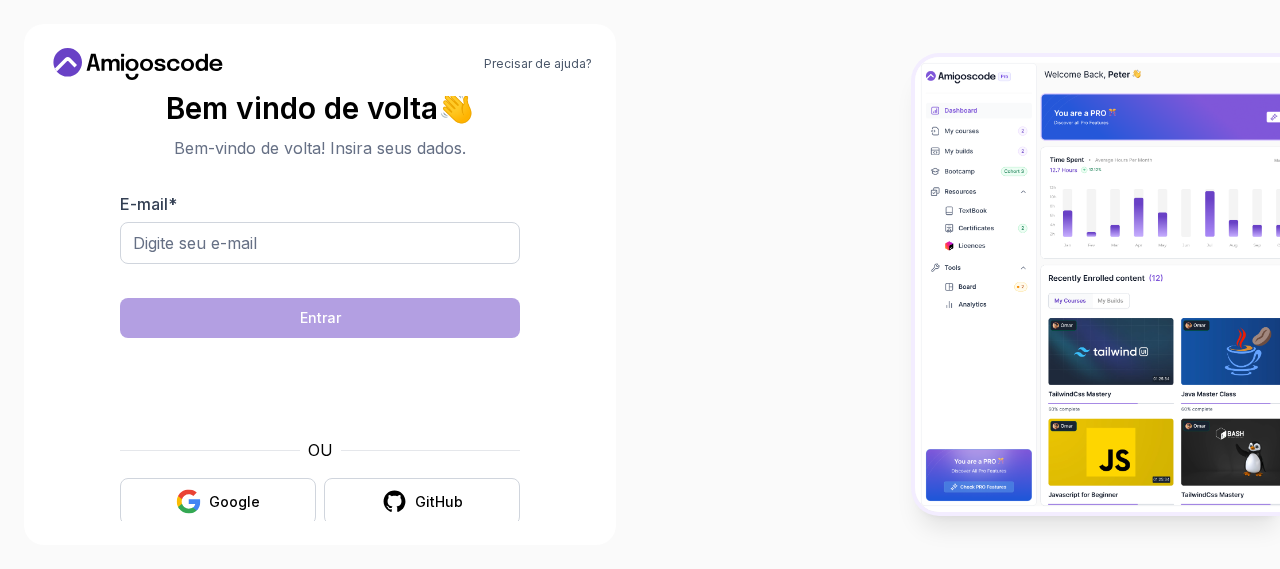 scroll, scrollTop: 0, scrollLeft: 0, axis: both 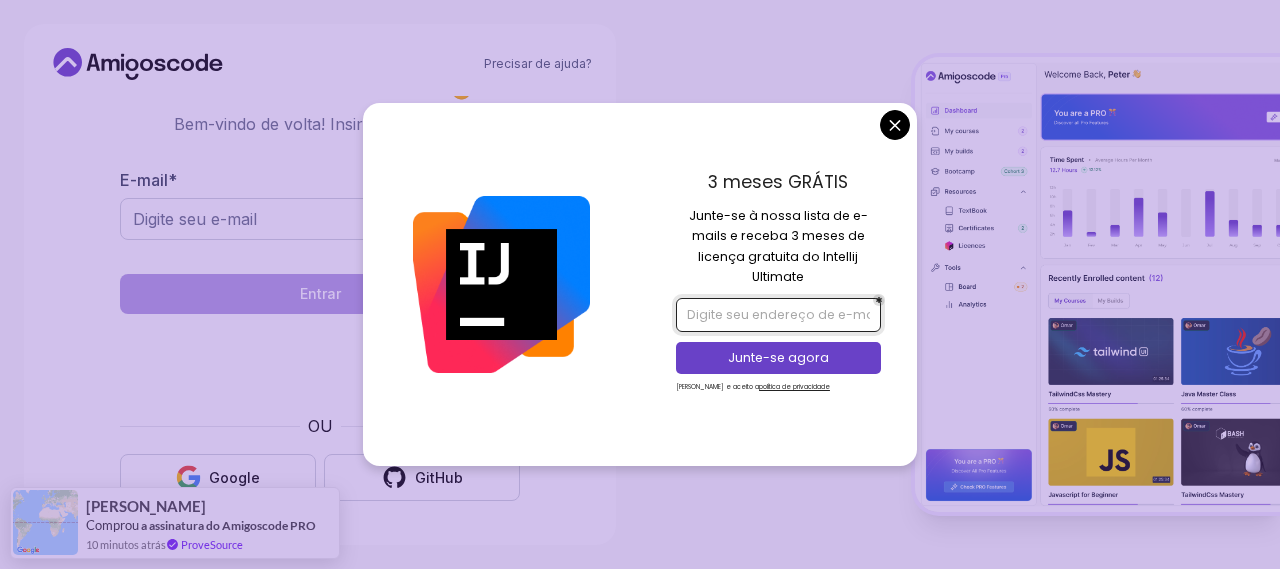 click at bounding box center [778, 315] 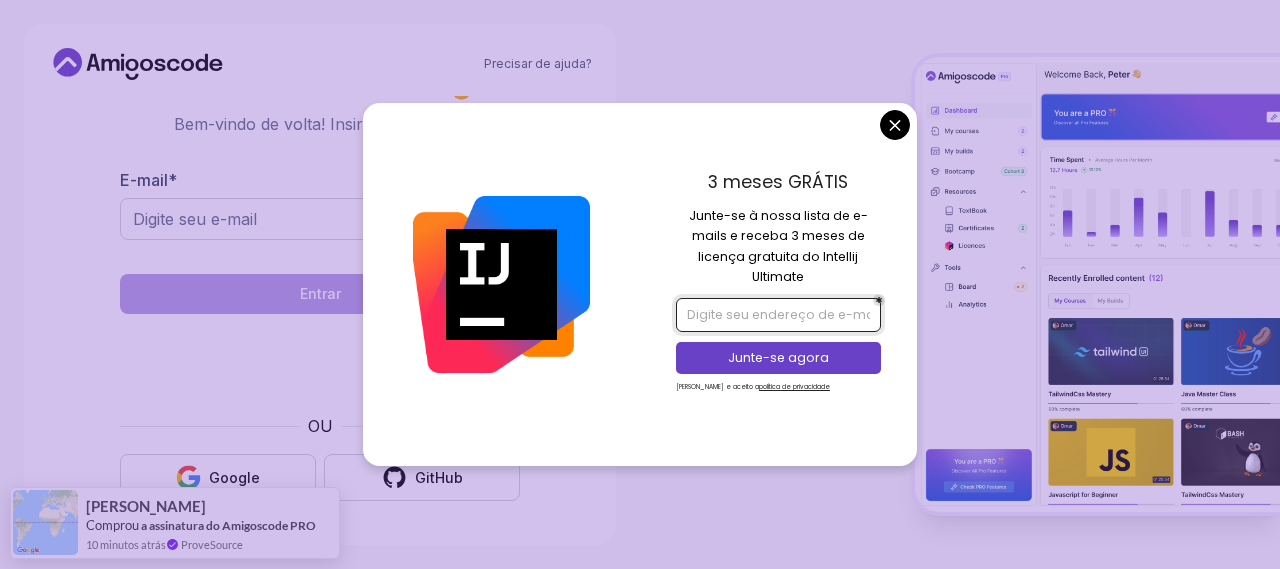 type on "[EMAIL_ADDRESS][DOMAIN_NAME]" 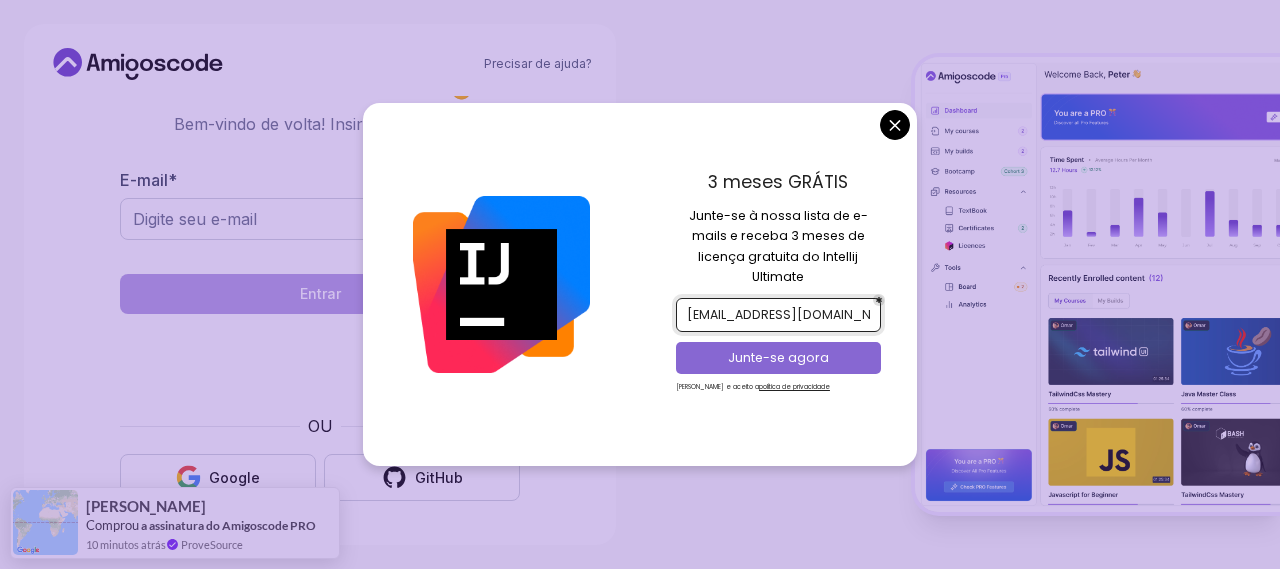 click on "Junte-se agora" at bounding box center (778, 357) 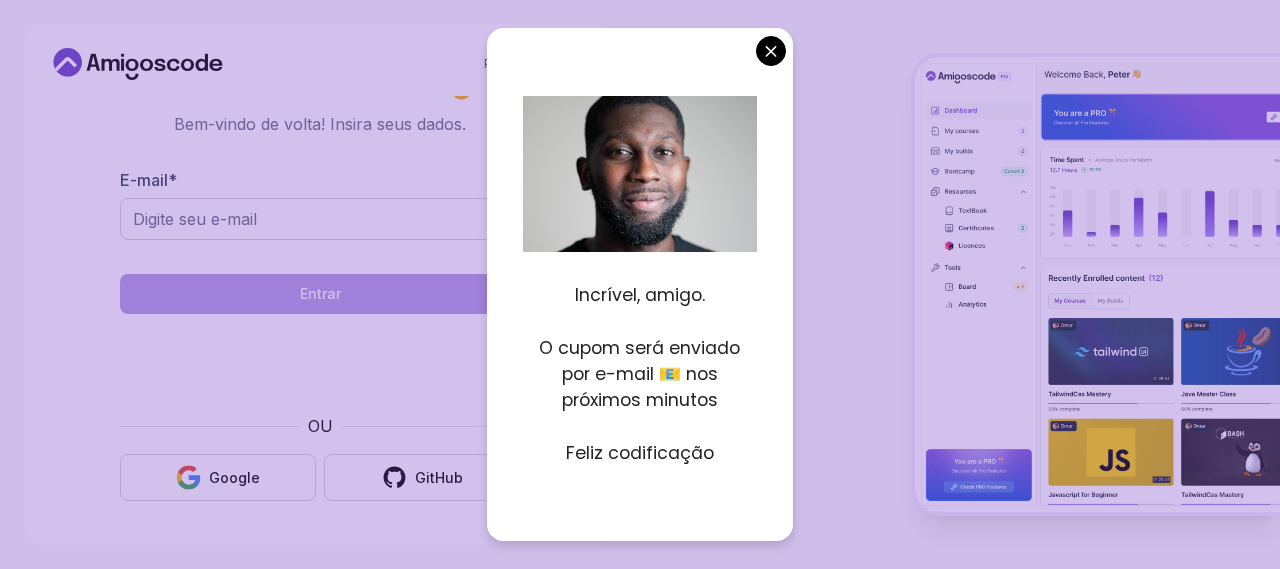 scroll, scrollTop: 2, scrollLeft: 0, axis: vertical 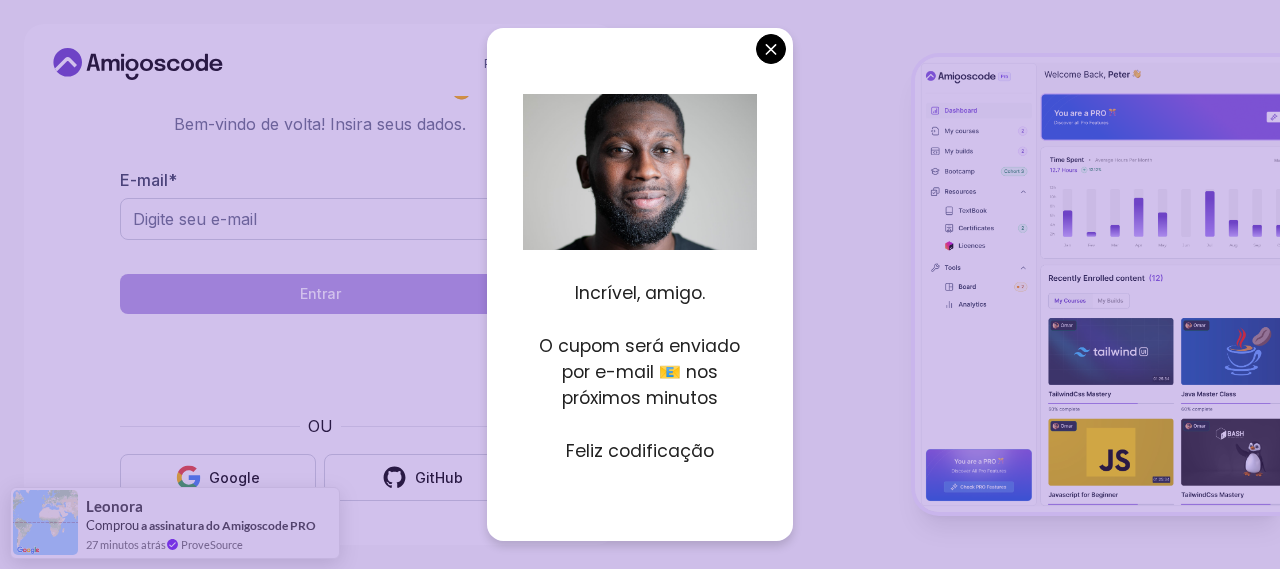 click at bounding box center (639, 425) 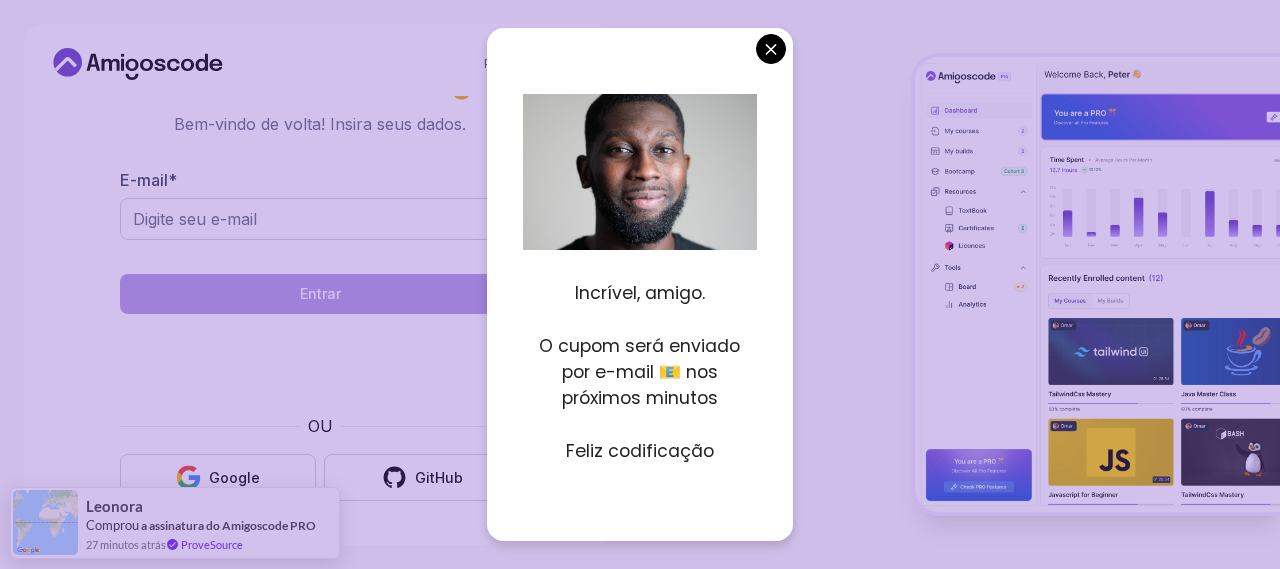 drag, startPoint x: 606, startPoint y: 461, endPoint x: 642, endPoint y: 371, distance: 96.93297 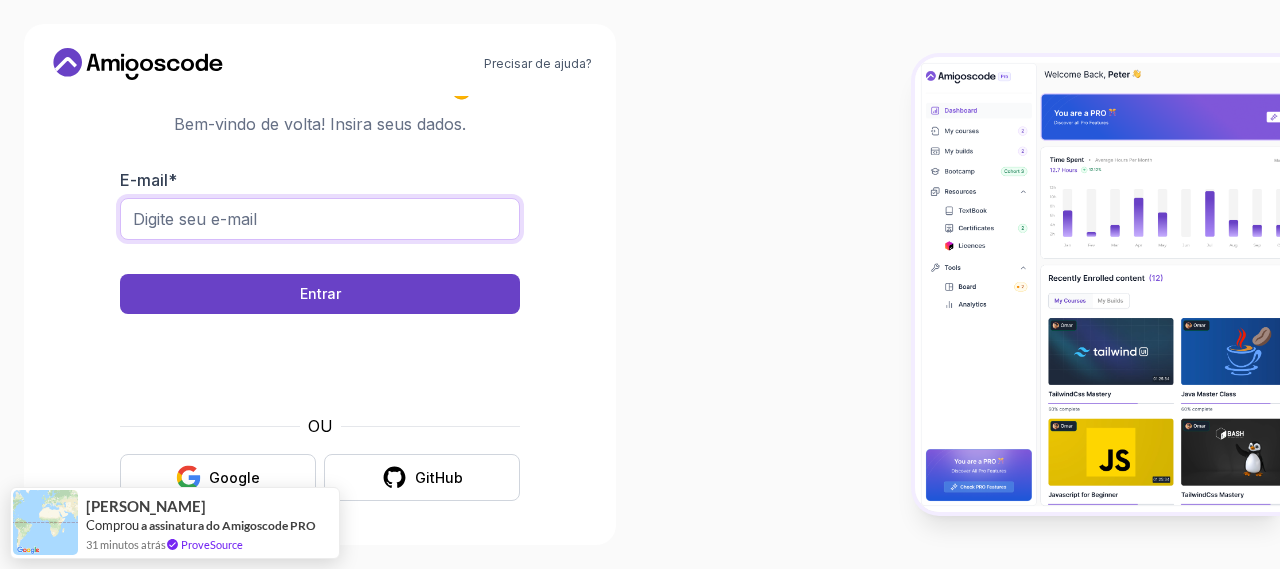 click on "E-mail  *" at bounding box center (320, 219) 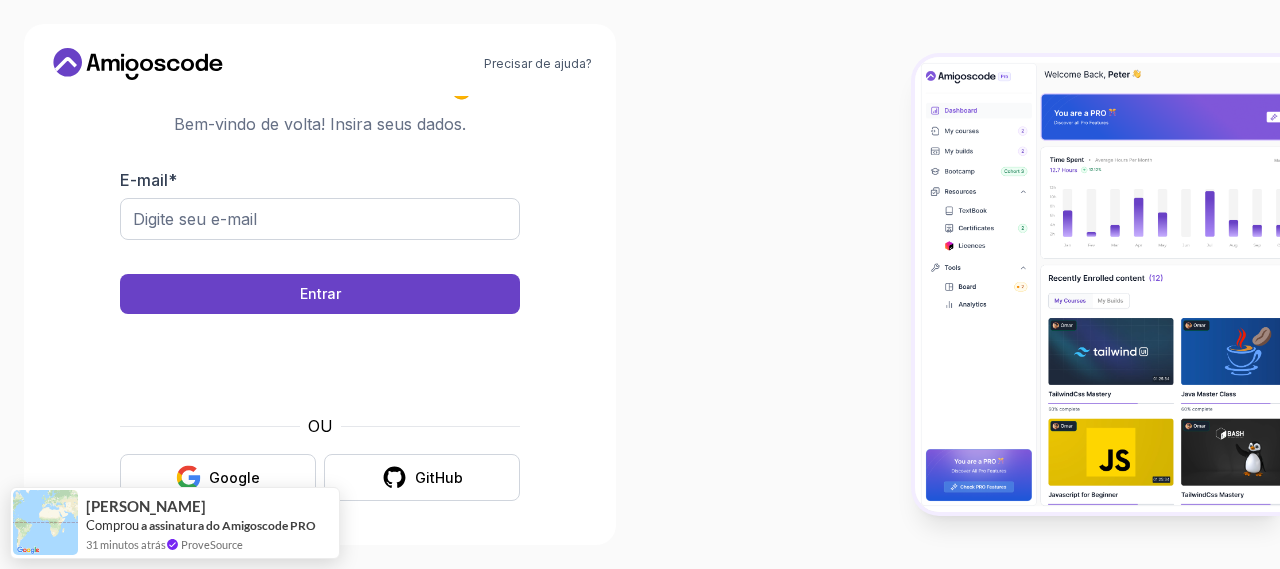 click on "OU Google GitHub" at bounding box center (320, 457) 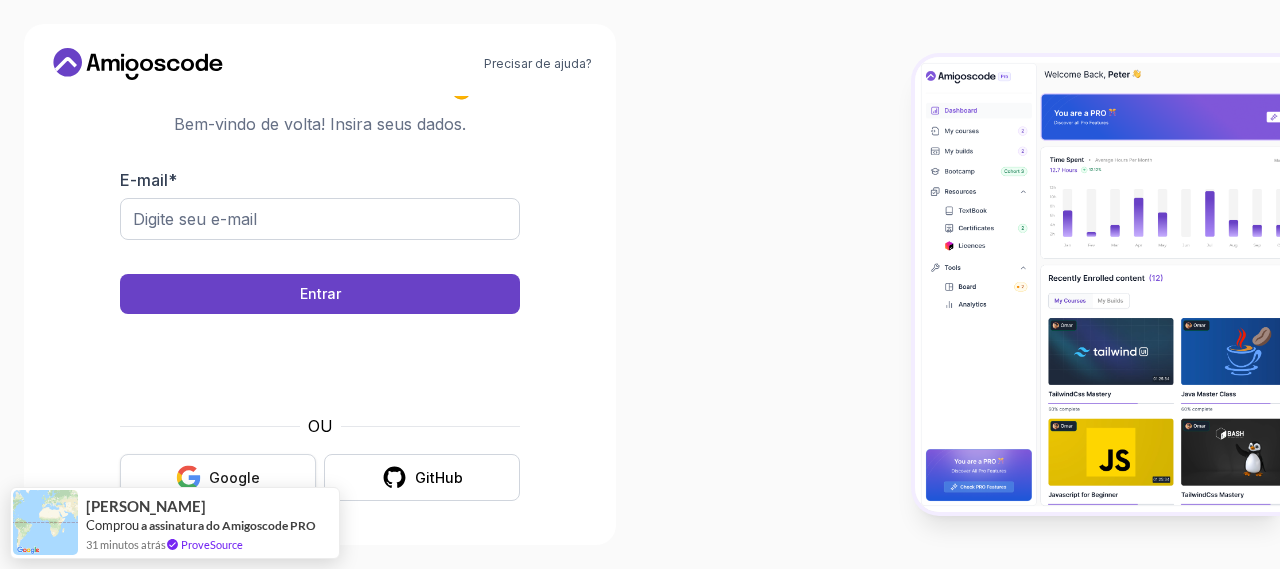 click 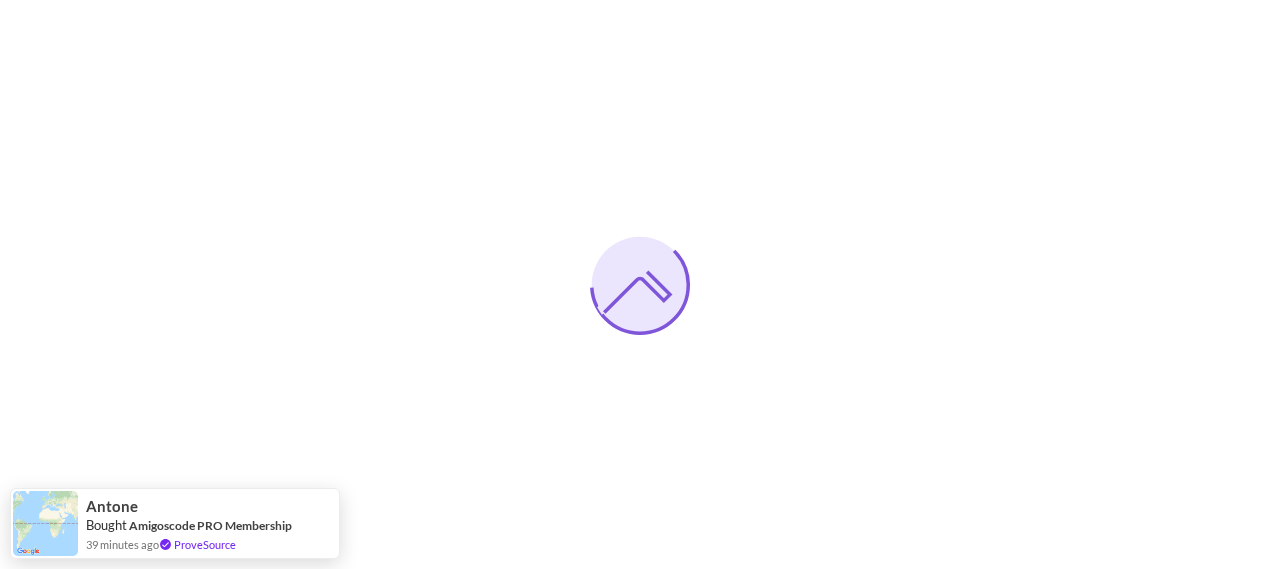 scroll, scrollTop: 0, scrollLeft: 0, axis: both 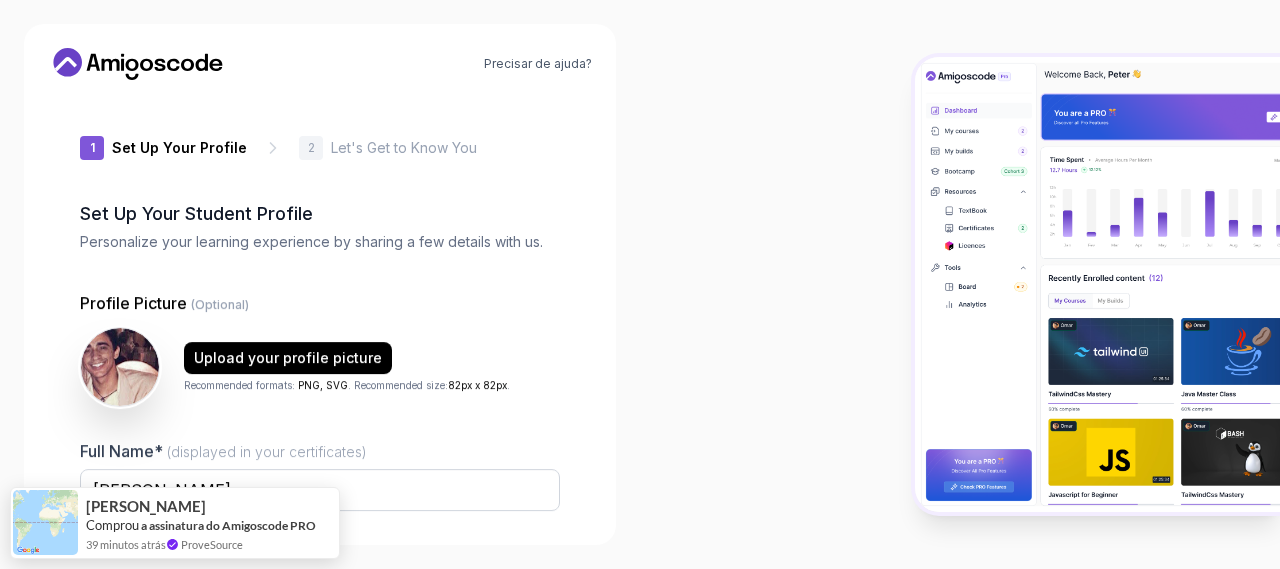 type on "briskrhino6dd59" 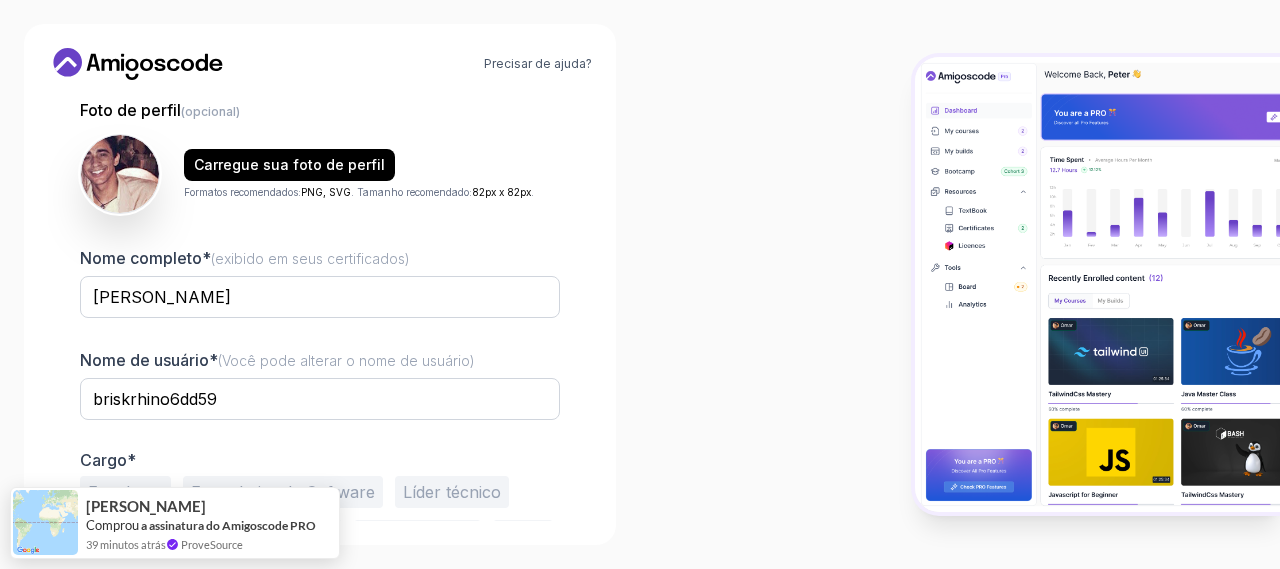 scroll, scrollTop: 285, scrollLeft: 0, axis: vertical 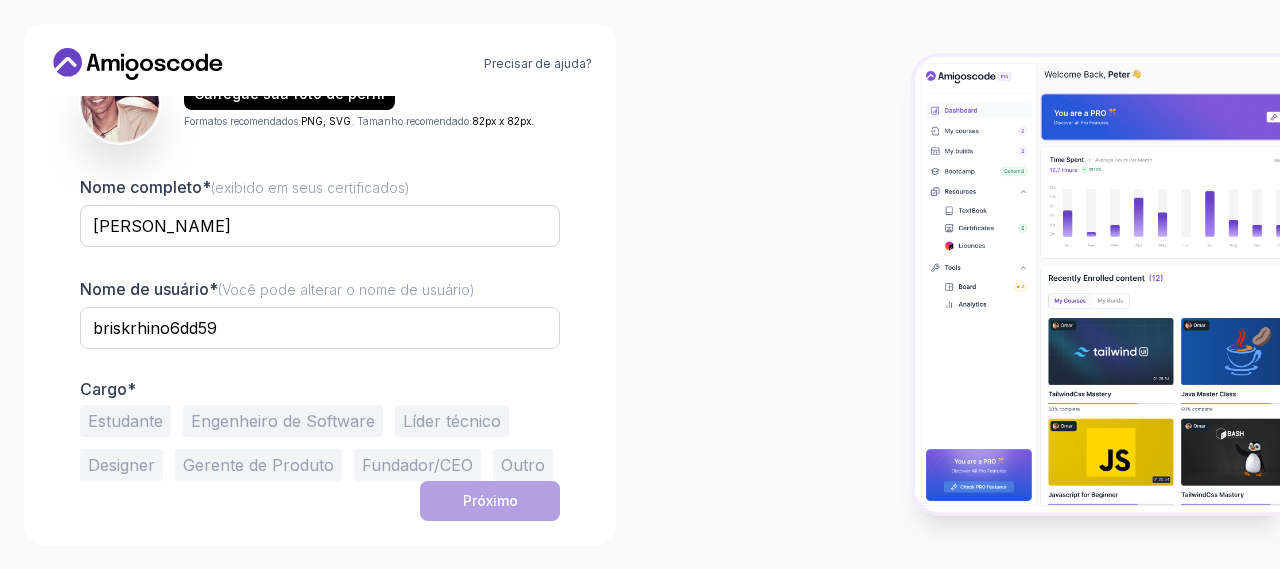 click on "Estudante" at bounding box center (125, 421) 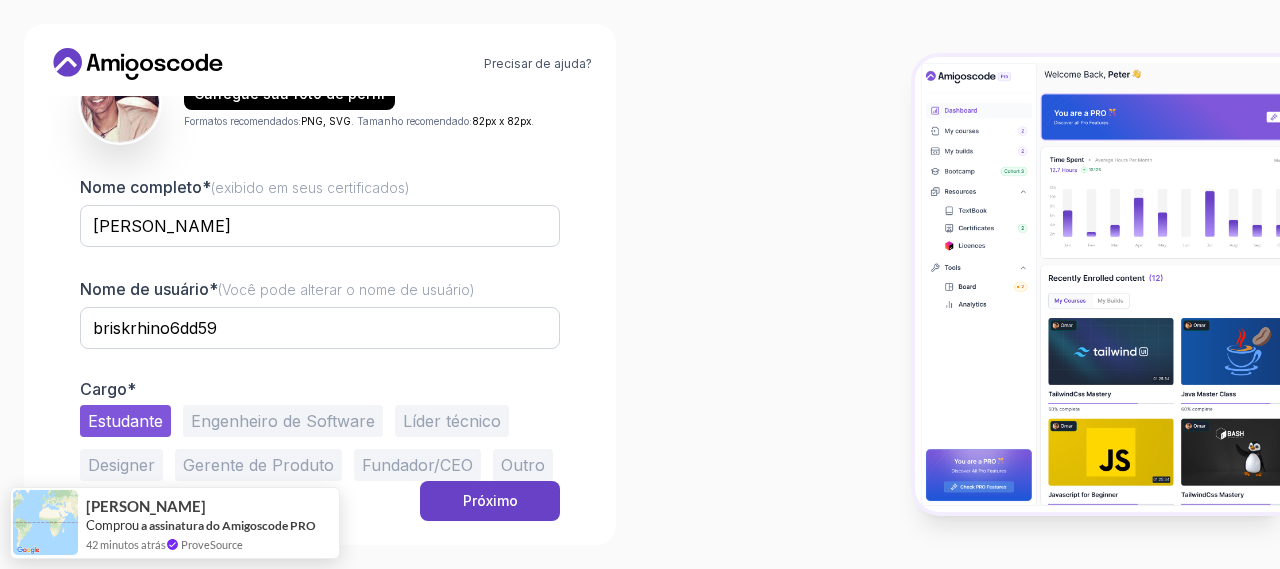 click on "Outro" at bounding box center [523, 465] 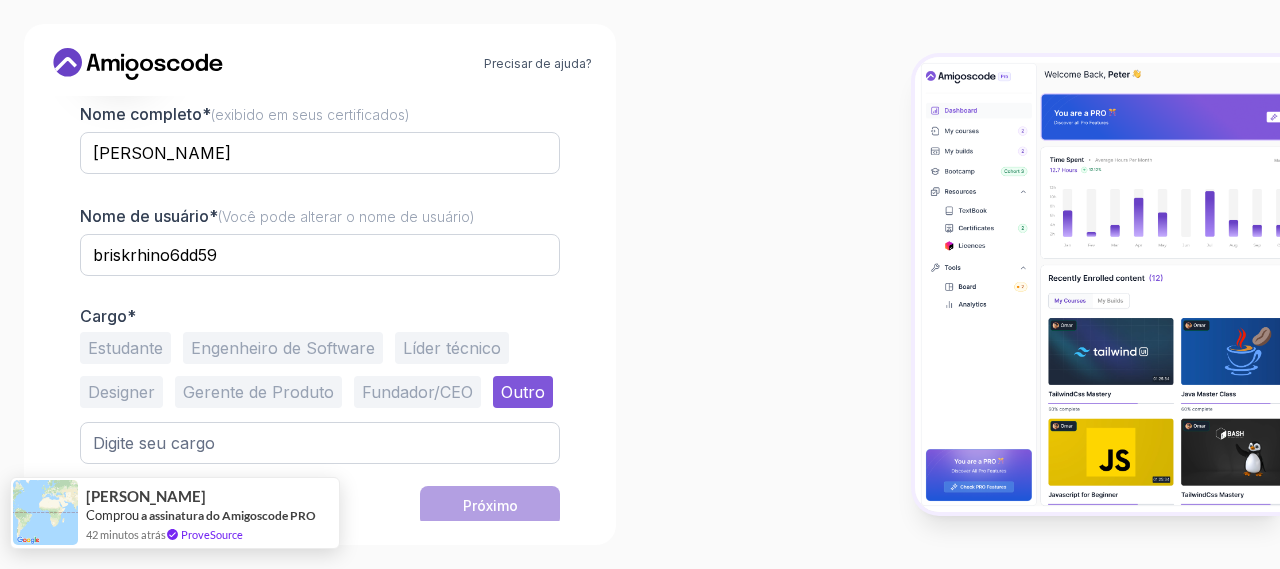scroll, scrollTop: 363, scrollLeft: 0, axis: vertical 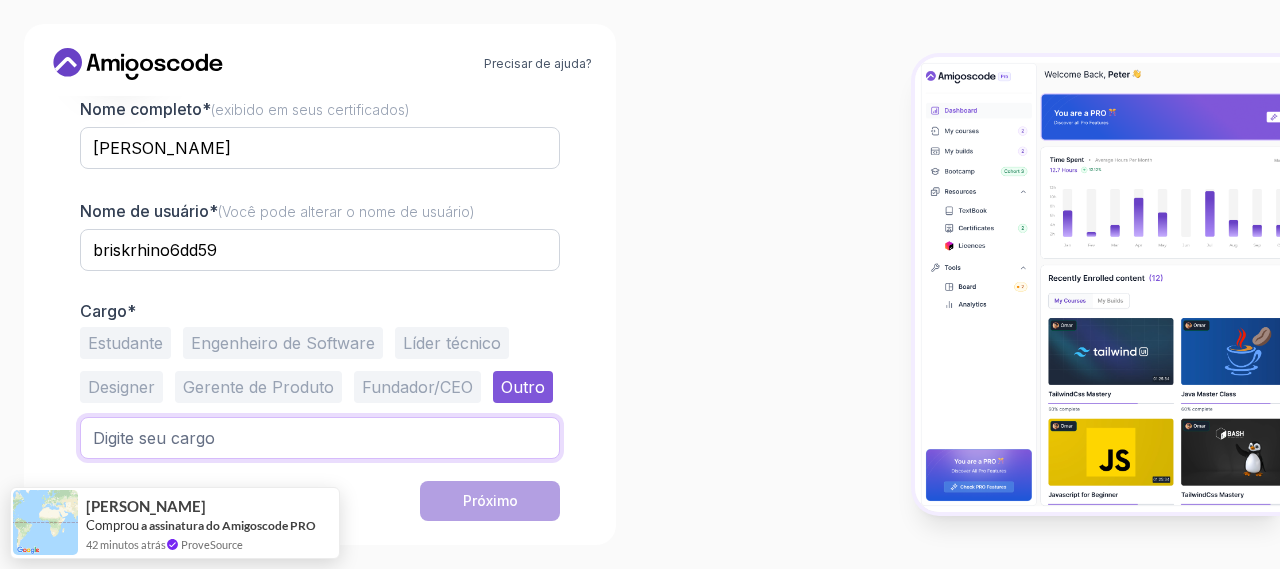 click at bounding box center [320, 438] 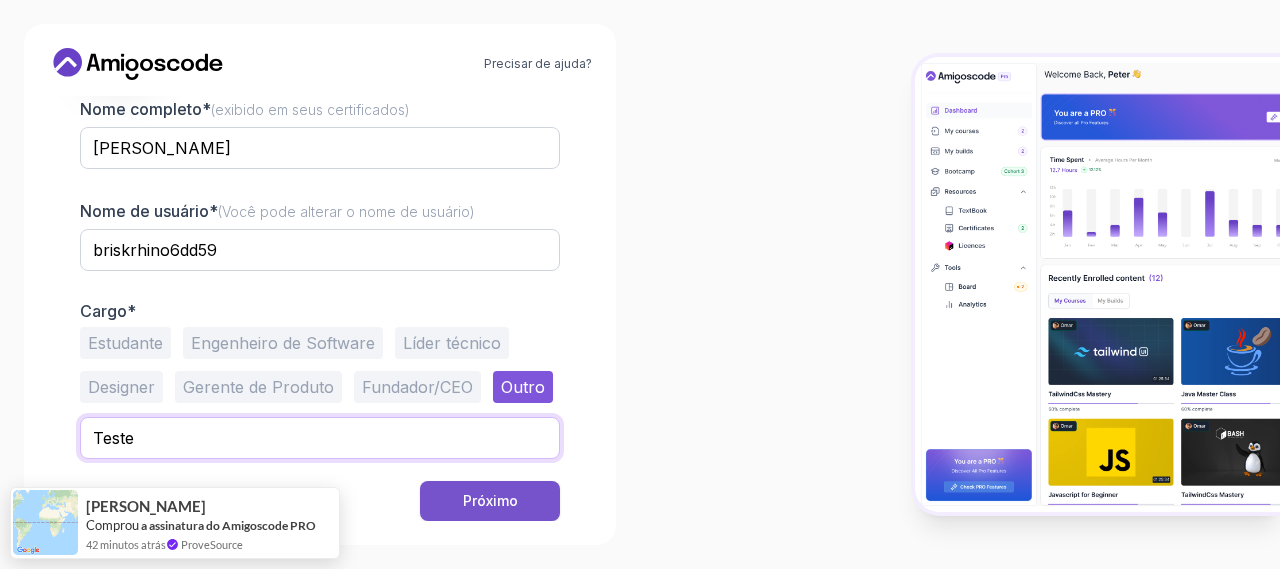 type on "Teste" 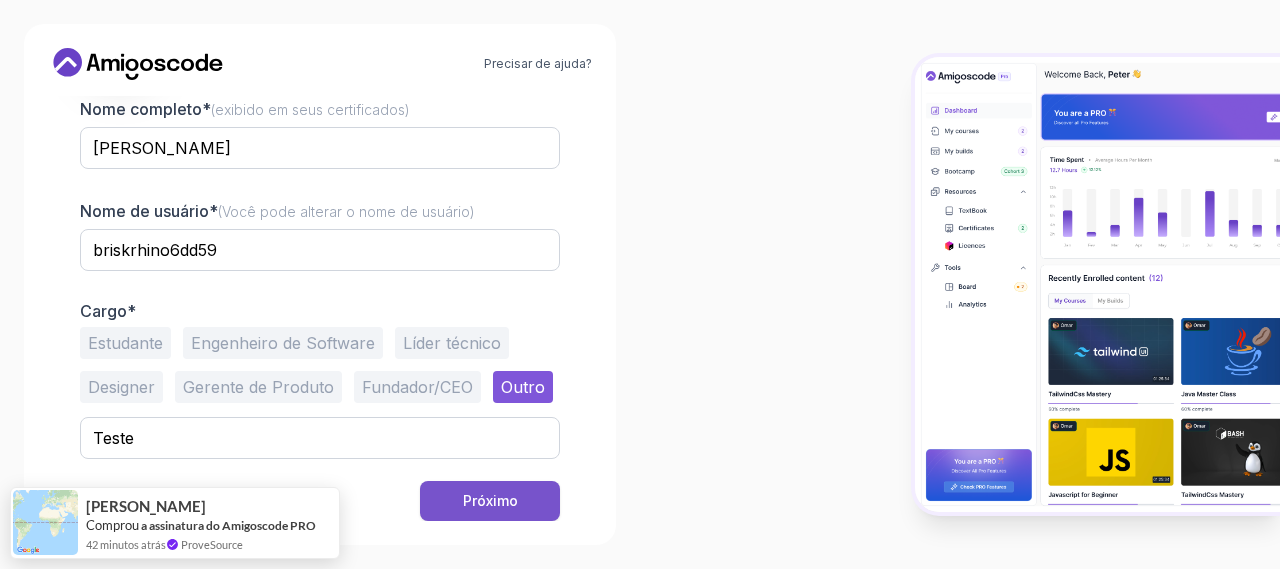 click on "Próximo" at bounding box center (490, 500) 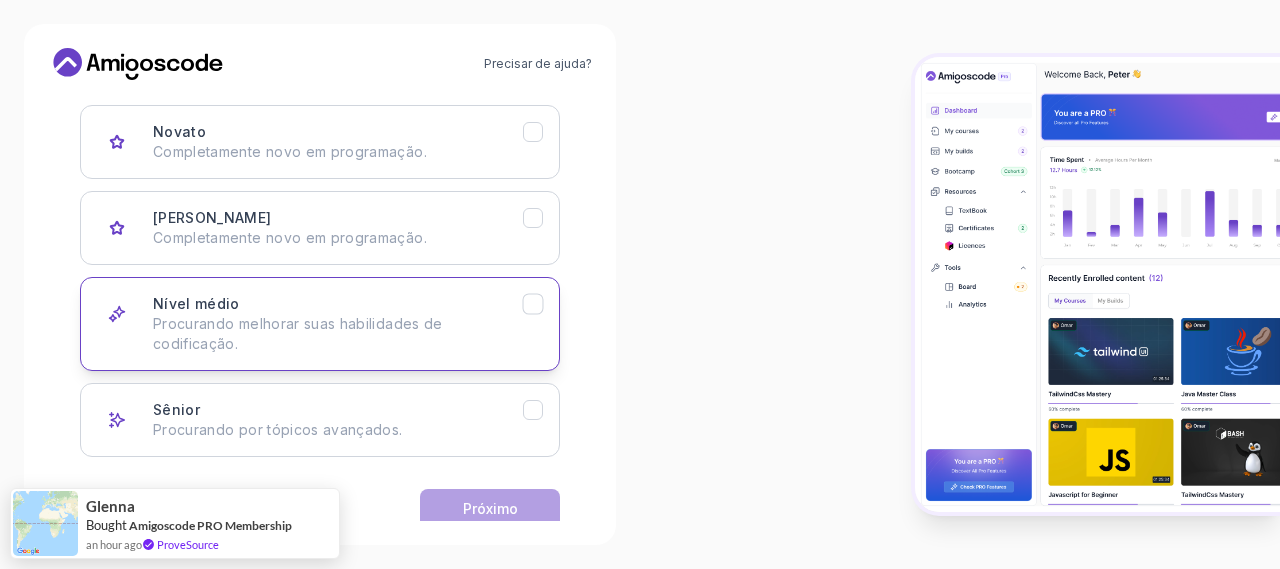 scroll, scrollTop: 218, scrollLeft: 0, axis: vertical 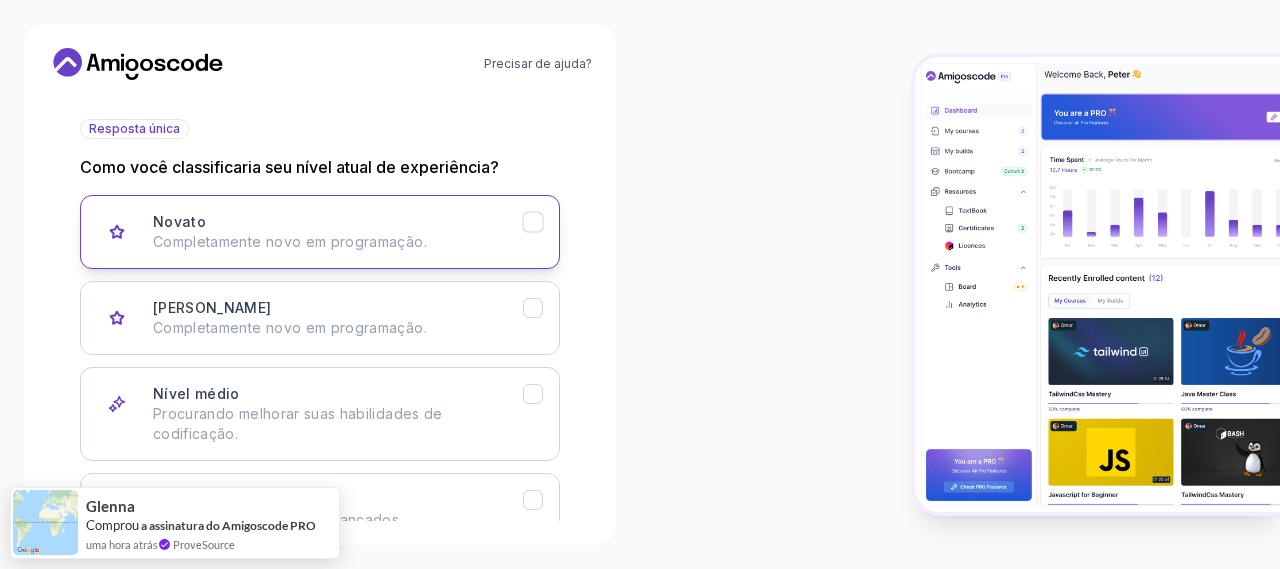 click on "Novato Completamente novo em programação." at bounding box center [320, 232] 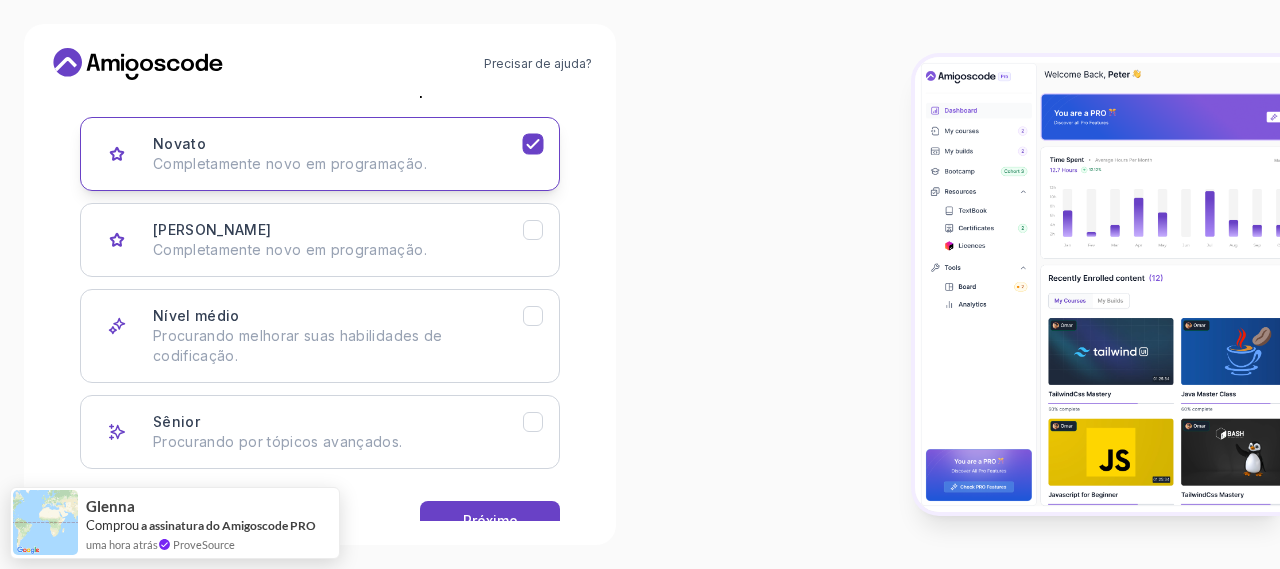 scroll, scrollTop: 348, scrollLeft: 0, axis: vertical 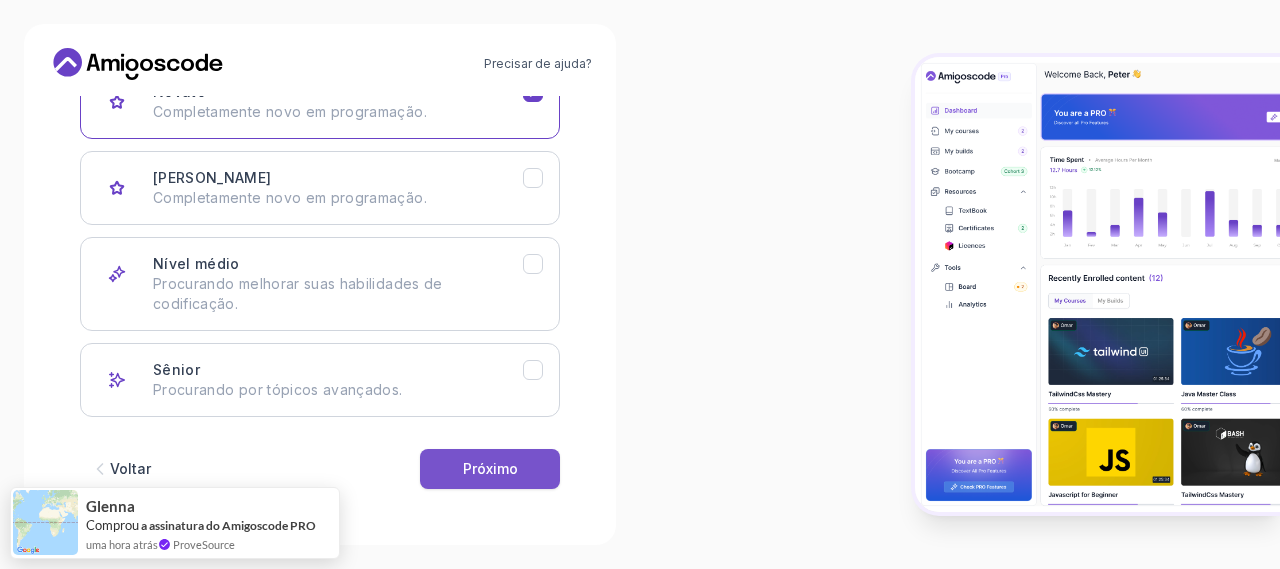 click on "Próximo" at bounding box center (490, 468) 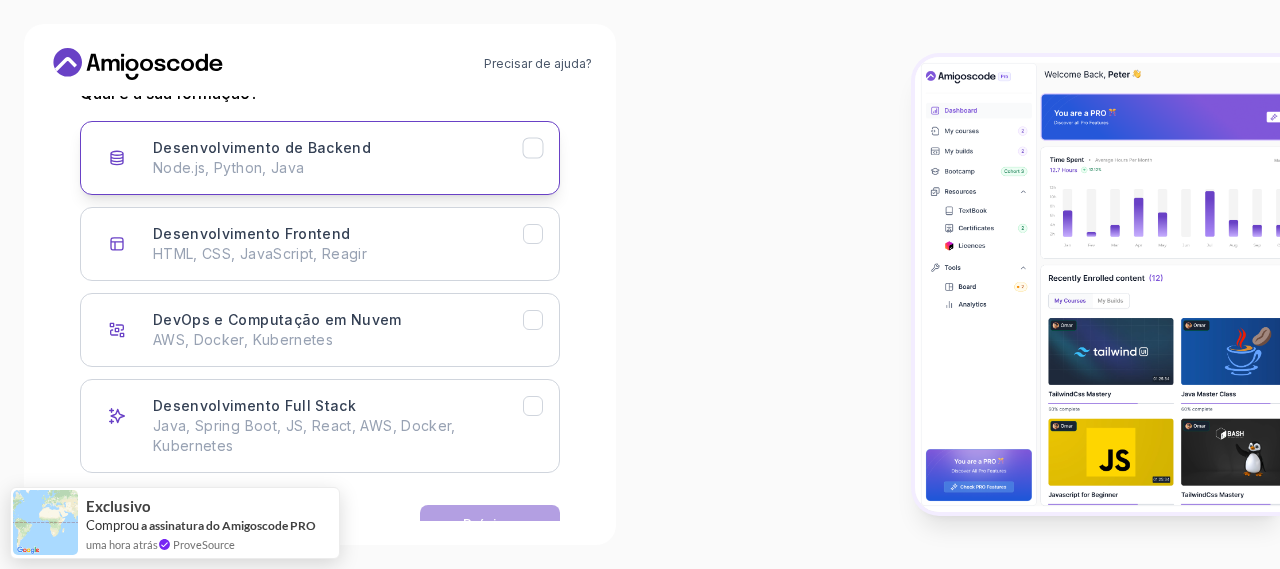scroll, scrollTop: 348, scrollLeft: 0, axis: vertical 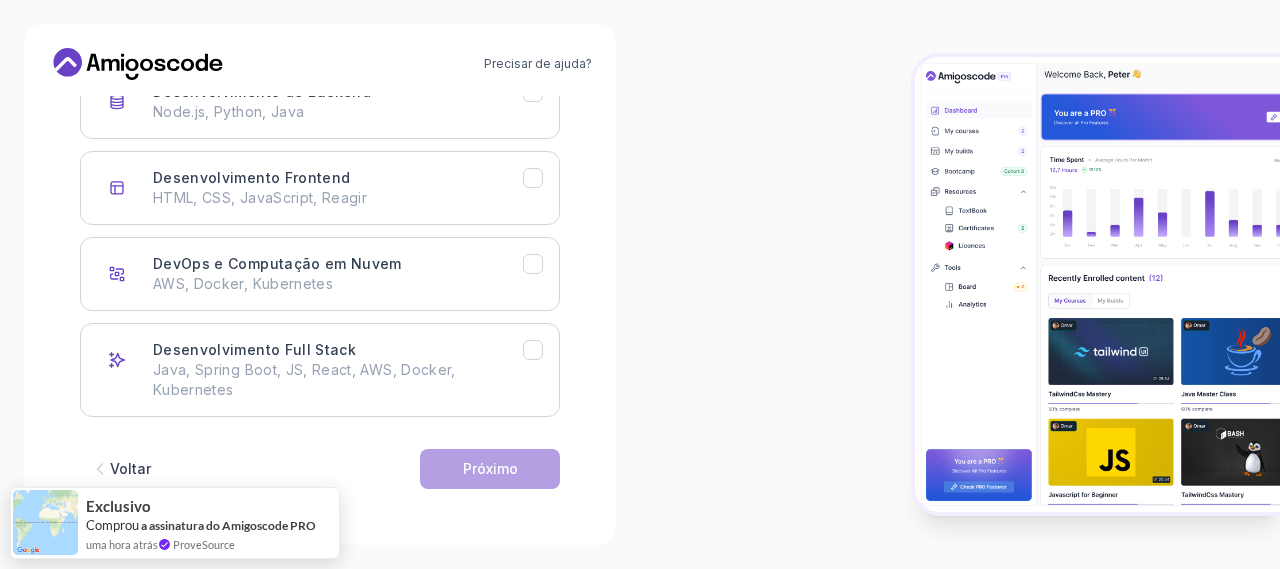 click on "Voltar" at bounding box center [130, 468] 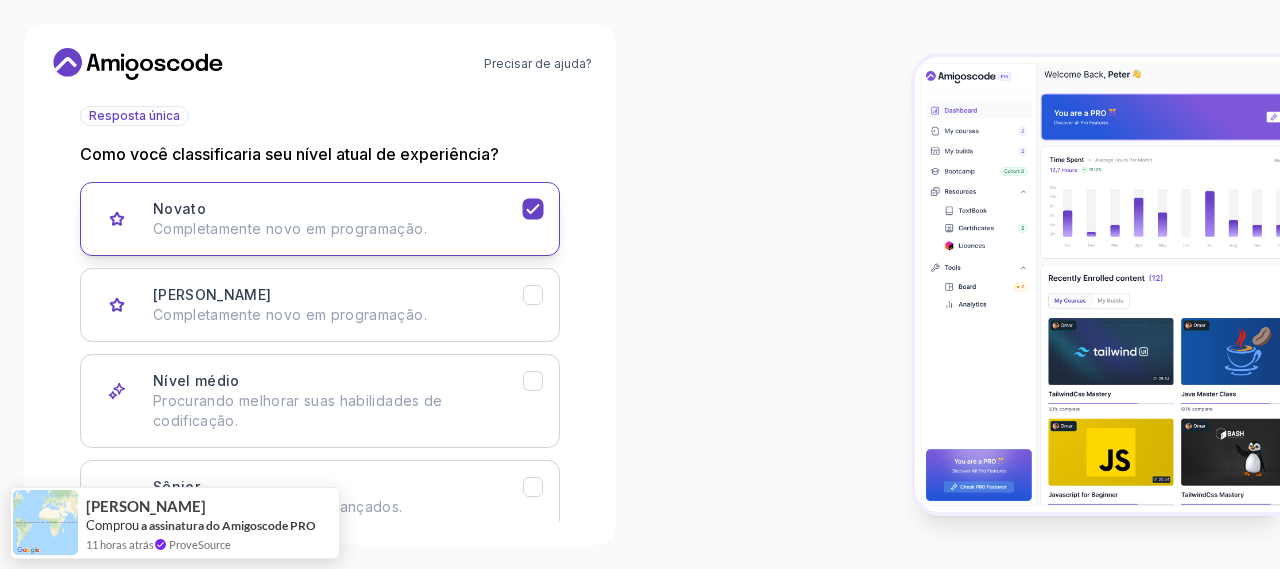scroll, scrollTop: 88, scrollLeft: 0, axis: vertical 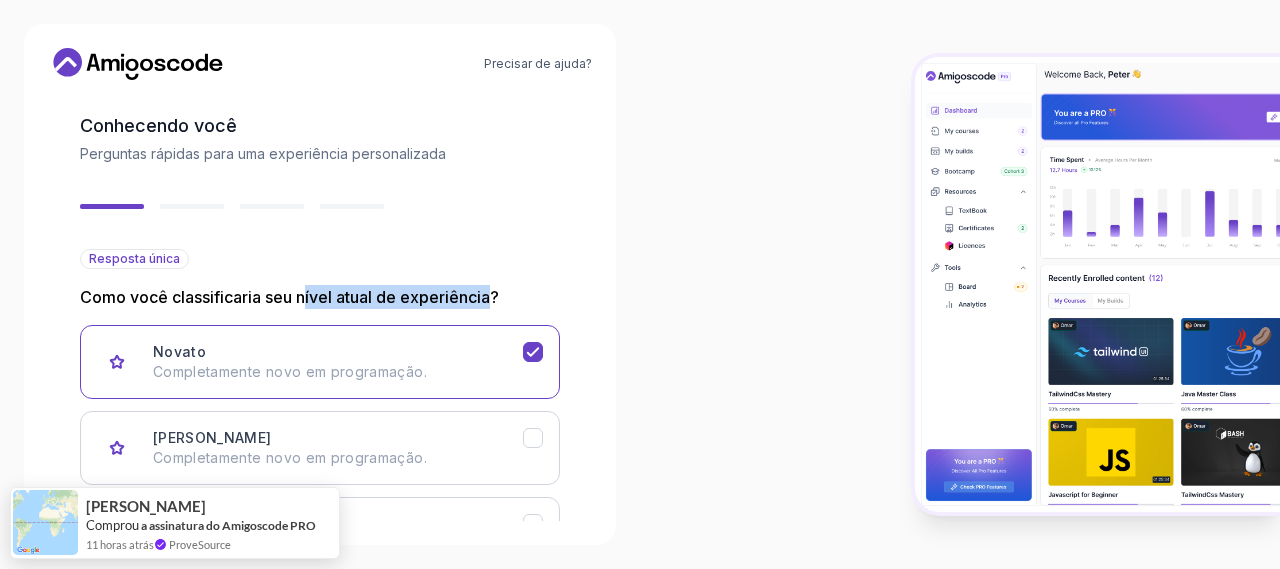 drag, startPoint x: 491, startPoint y: 295, endPoint x: 306, endPoint y: 296, distance: 185.0027 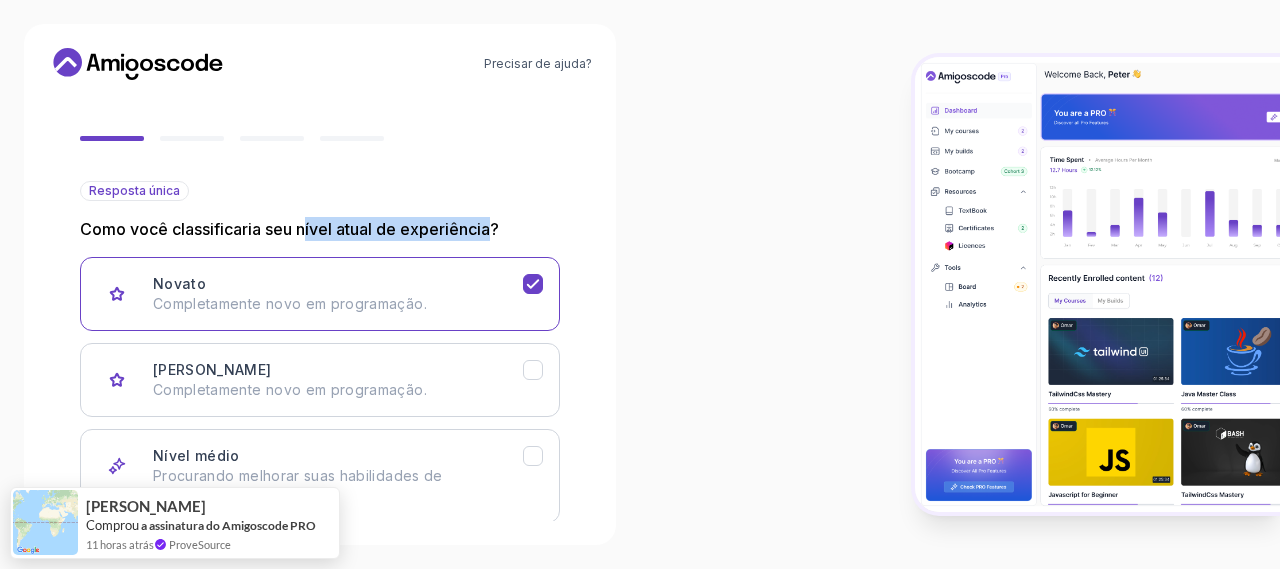 scroll, scrollTop: 348, scrollLeft: 0, axis: vertical 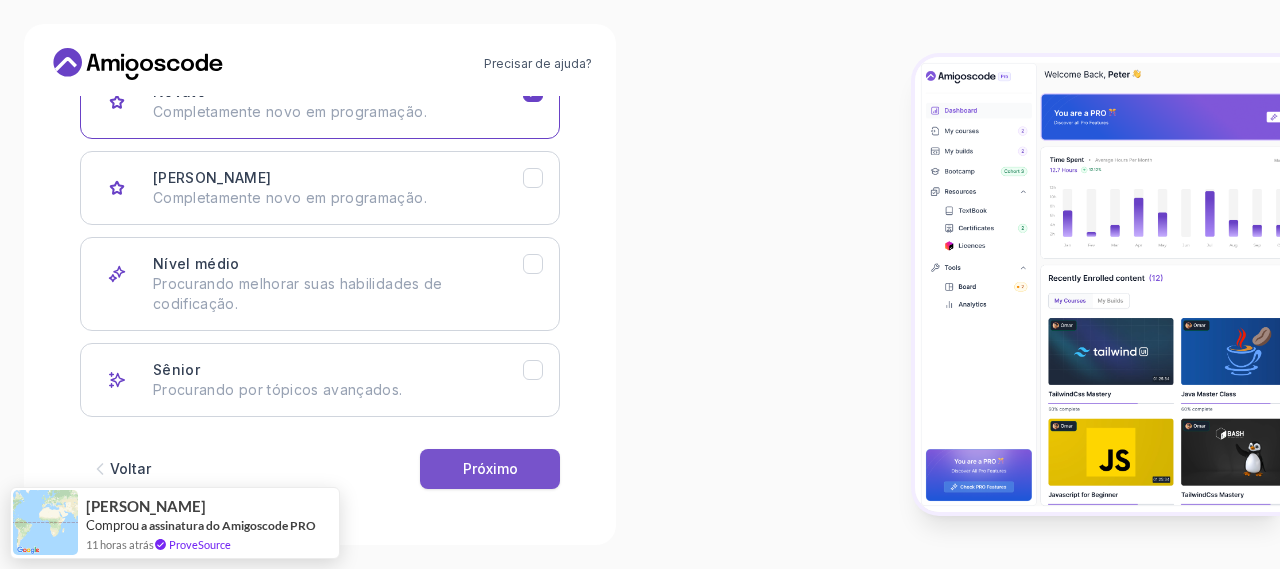 click on "Próximo" at bounding box center [490, 468] 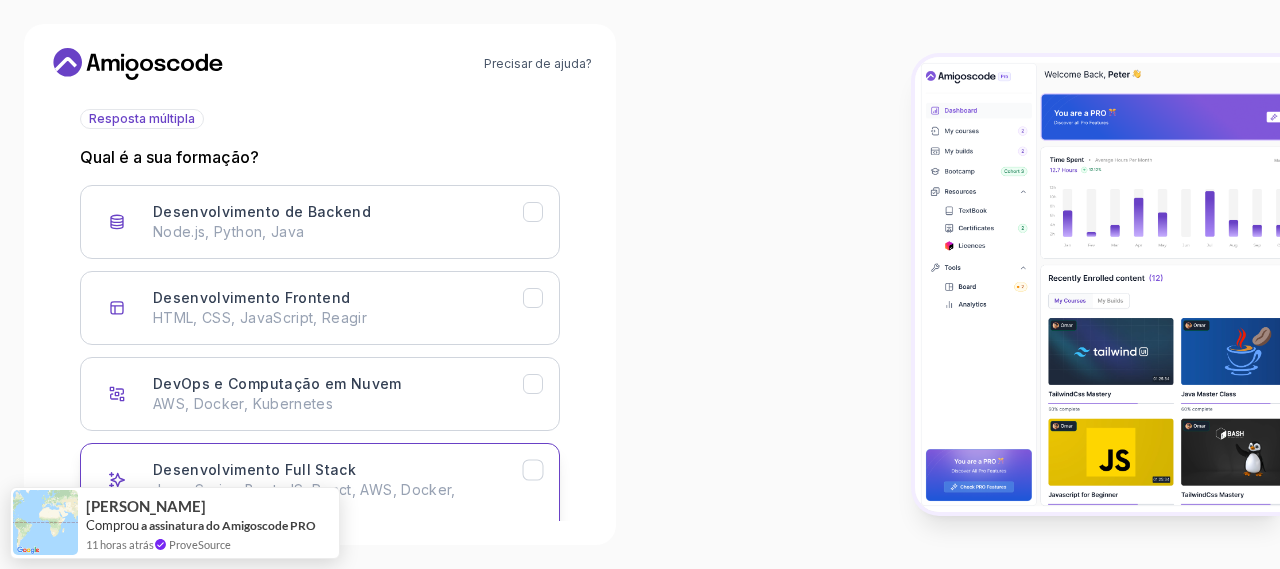 scroll, scrollTop: 220, scrollLeft: 0, axis: vertical 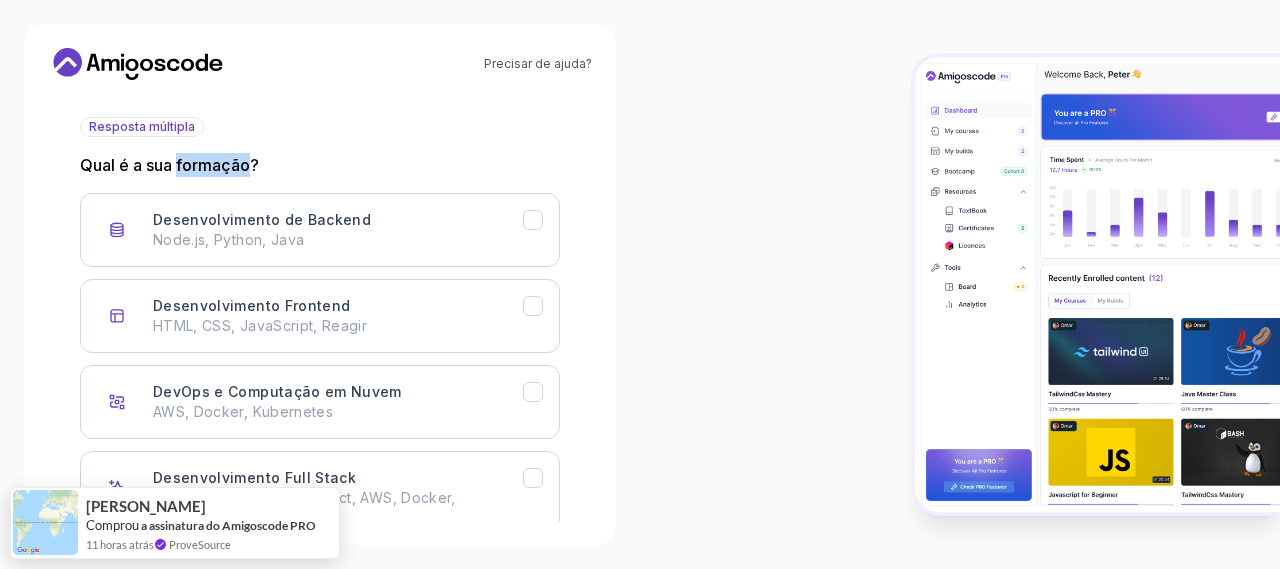 drag, startPoint x: 253, startPoint y: 166, endPoint x: 181, endPoint y: 167, distance: 72.00694 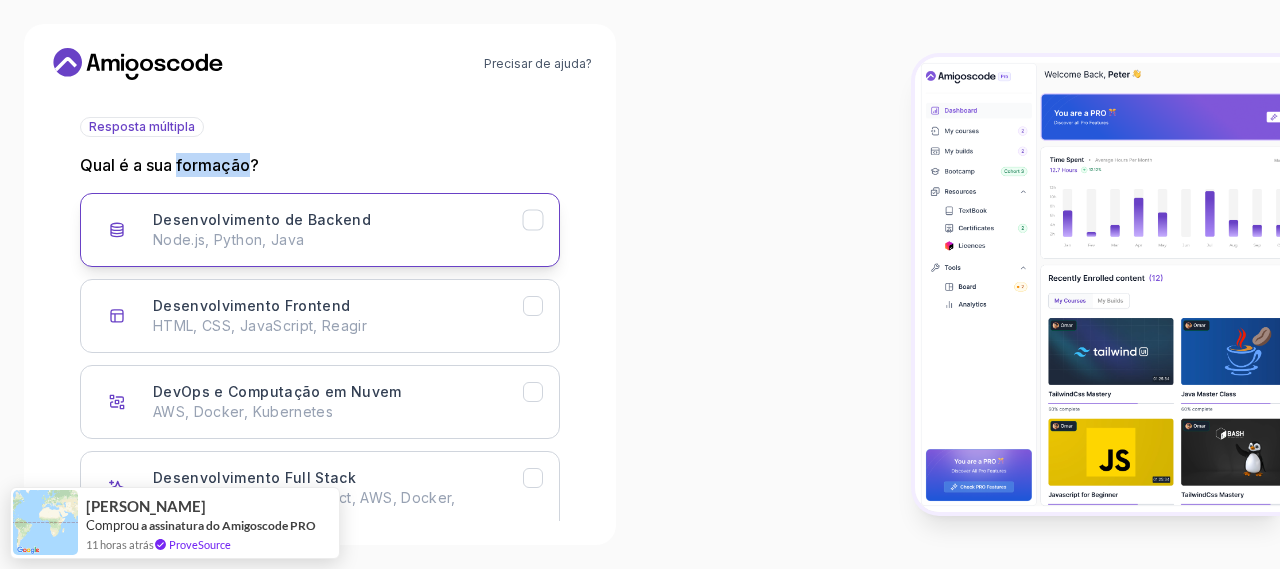 copy on "formação" 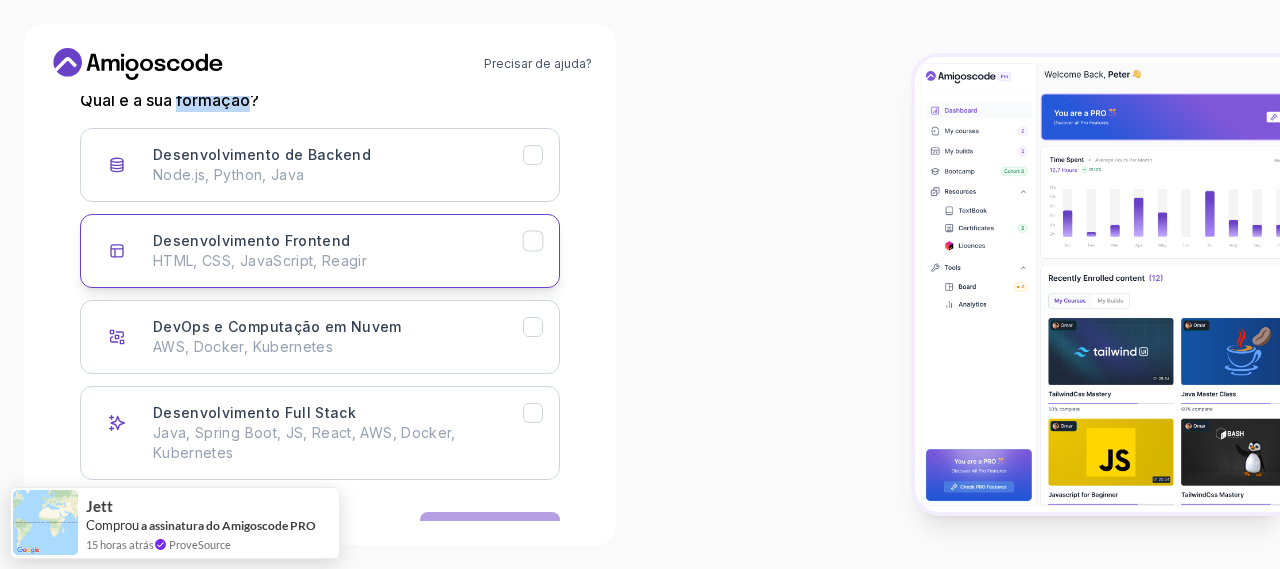scroll, scrollTop: 348, scrollLeft: 0, axis: vertical 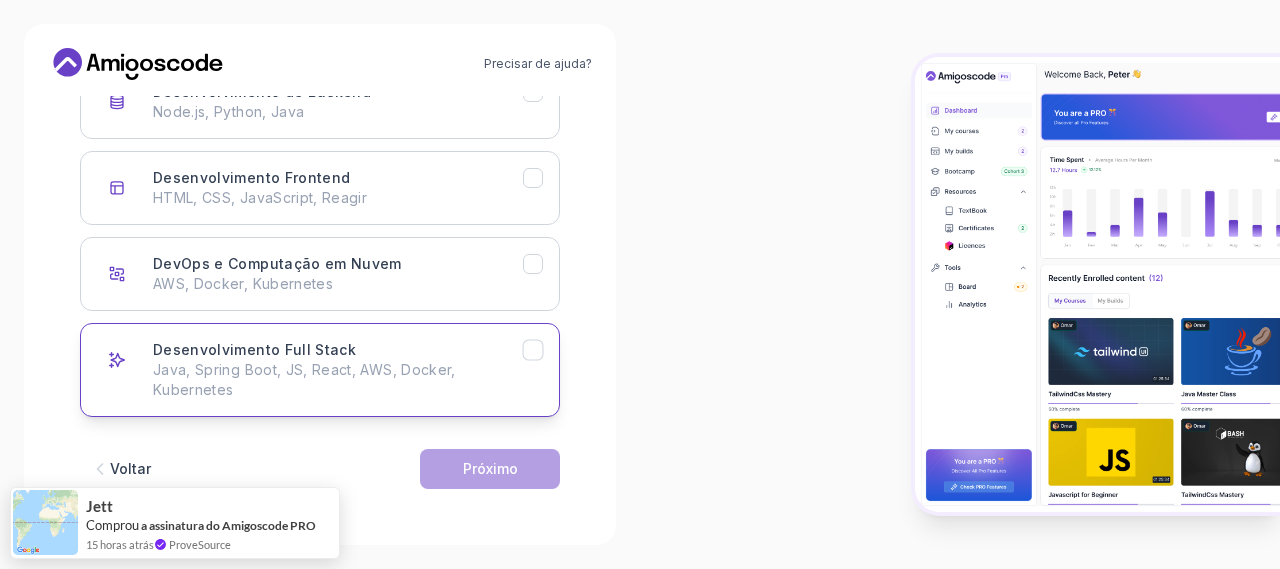 click on "Java, Spring Boot, JS, React, AWS, Docker, Kubernetes" at bounding box center (338, 380) 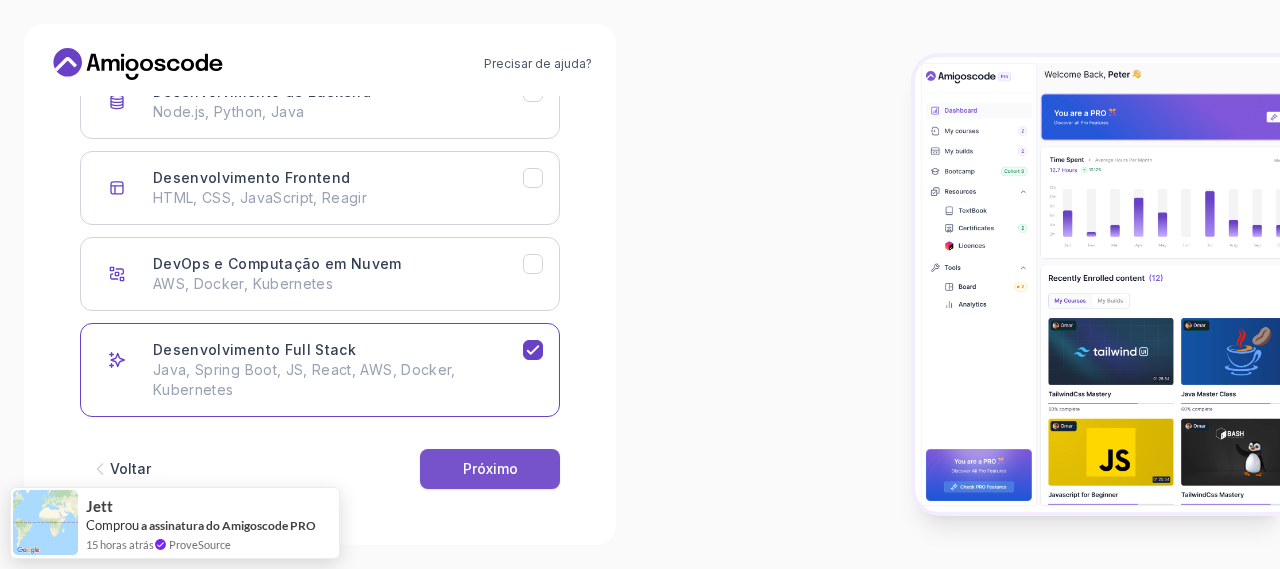 click on "Próximo" at bounding box center [490, 469] 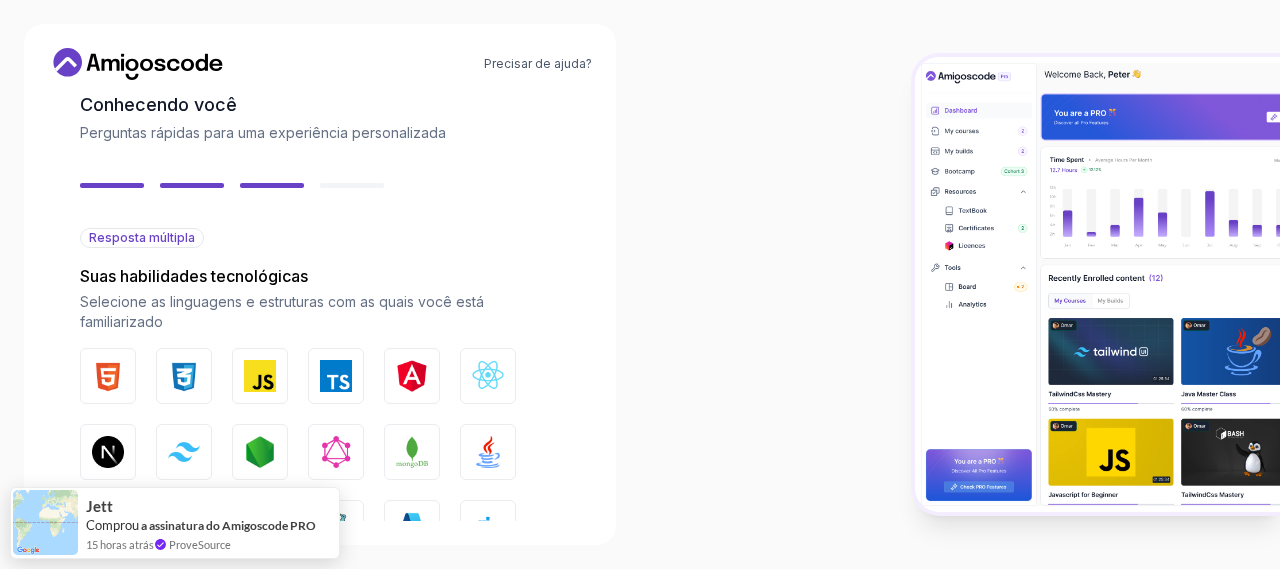 scroll, scrollTop: 177, scrollLeft: 0, axis: vertical 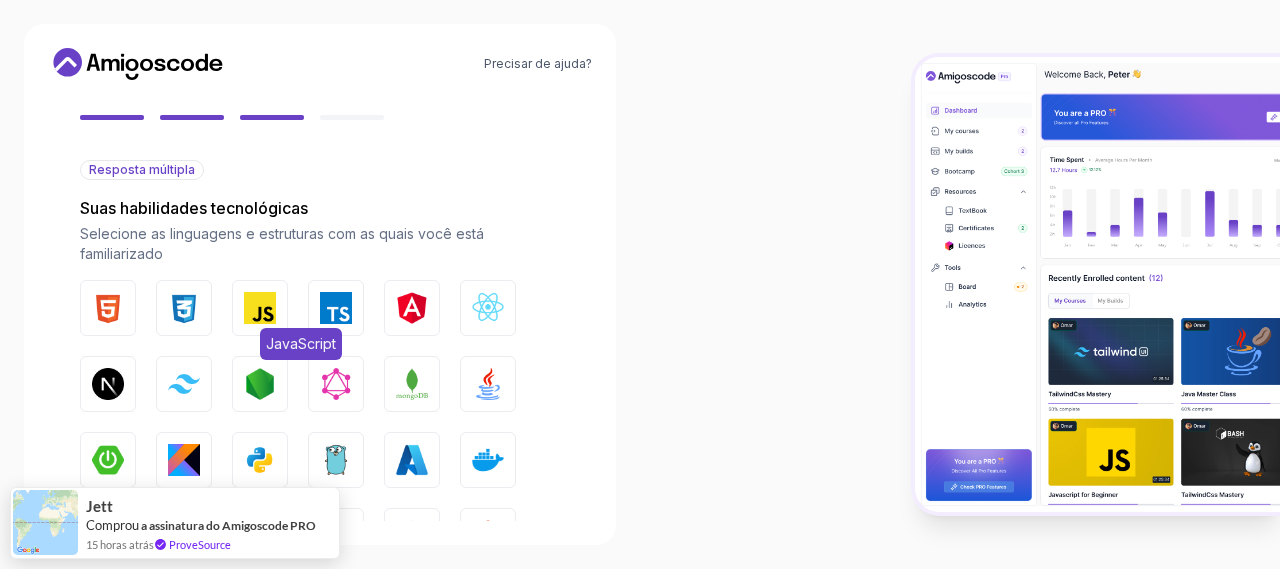 click at bounding box center [260, 308] 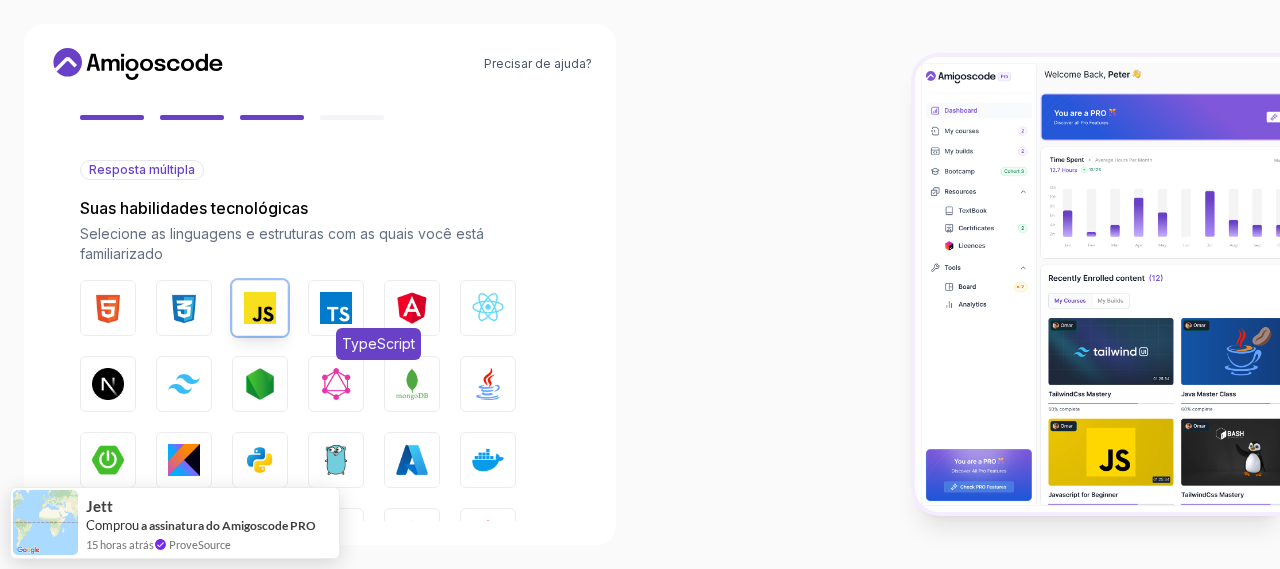 click on "TypeScript" at bounding box center [336, 308] 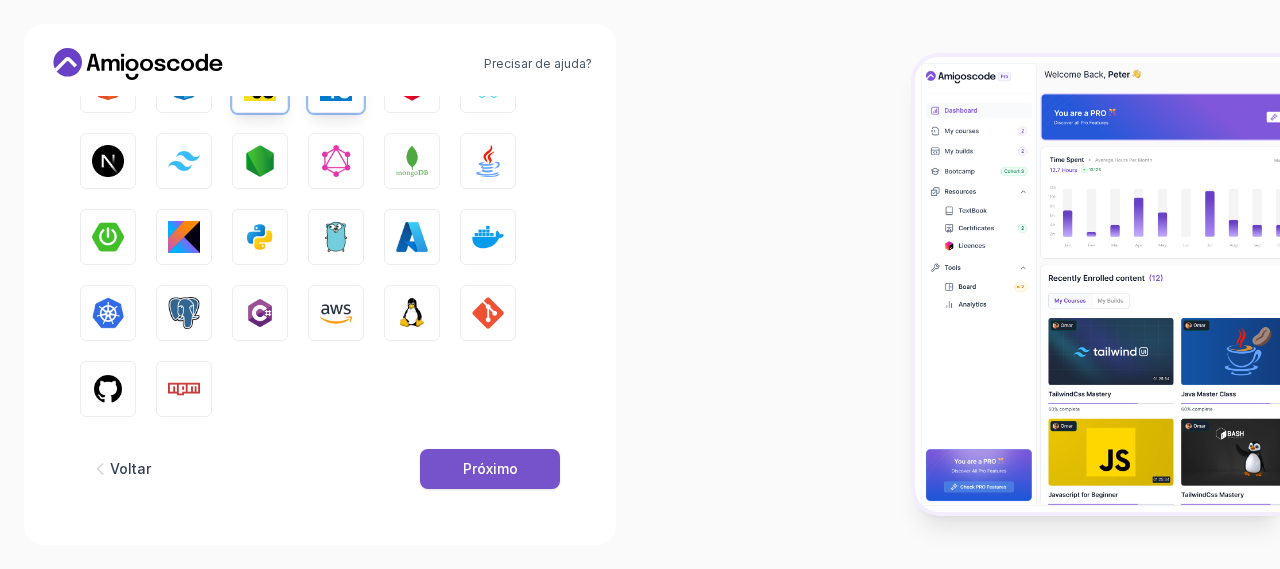 click on "Próximo" at bounding box center (490, 468) 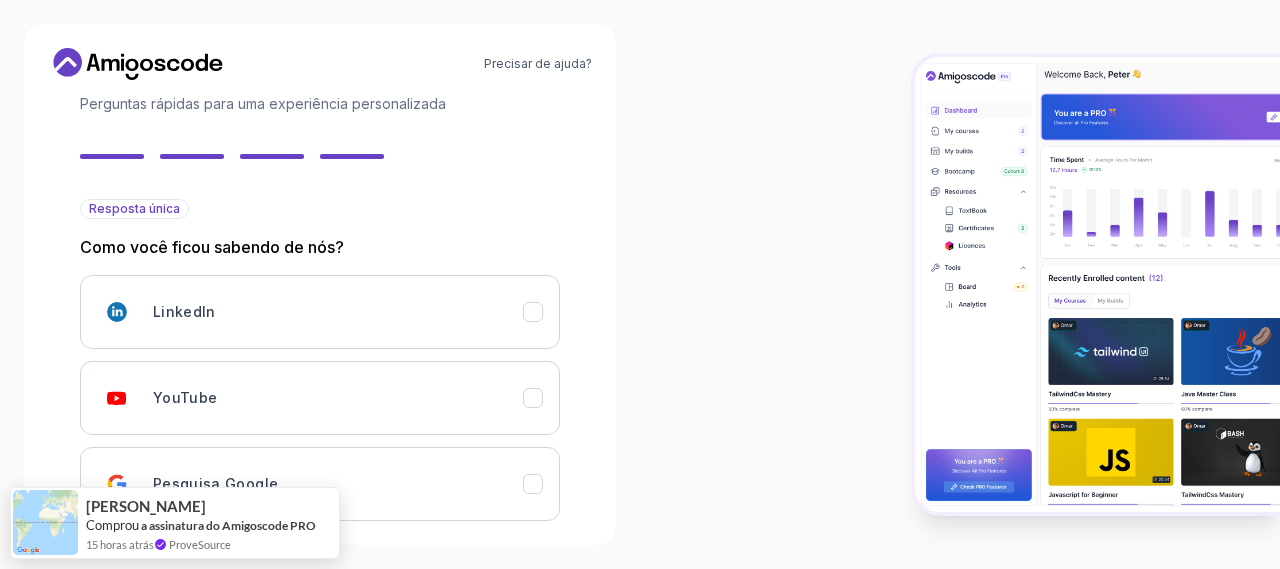 scroll, scrollTop: 52, scrollLeft: 0, axis: vertical 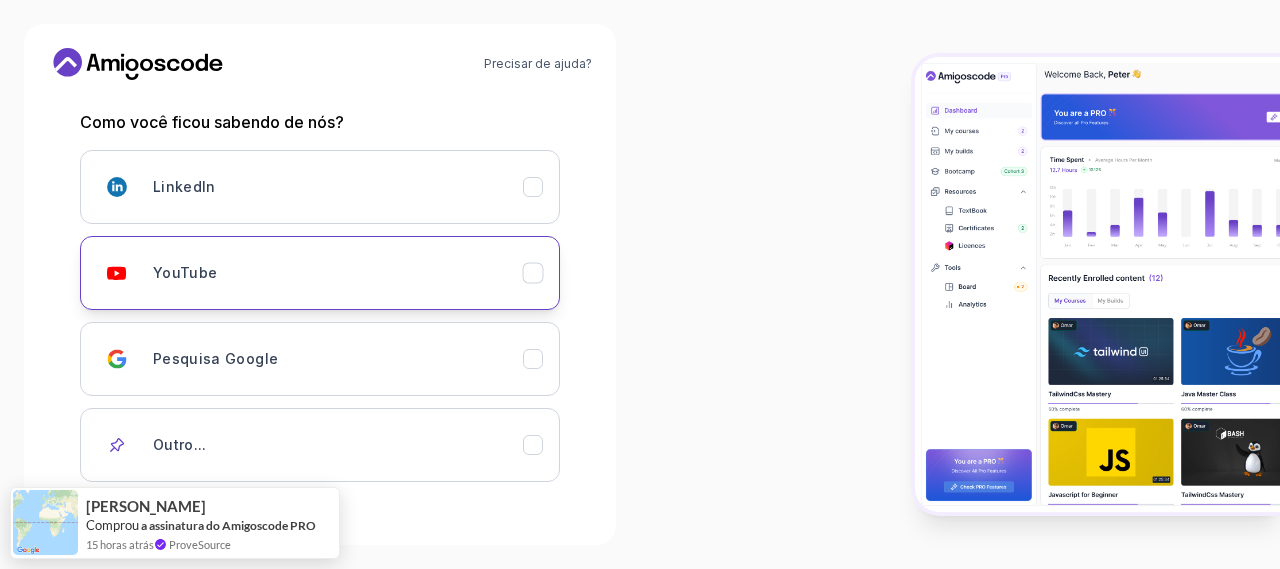 click on "YouTube" at bounding box center (338, 273) 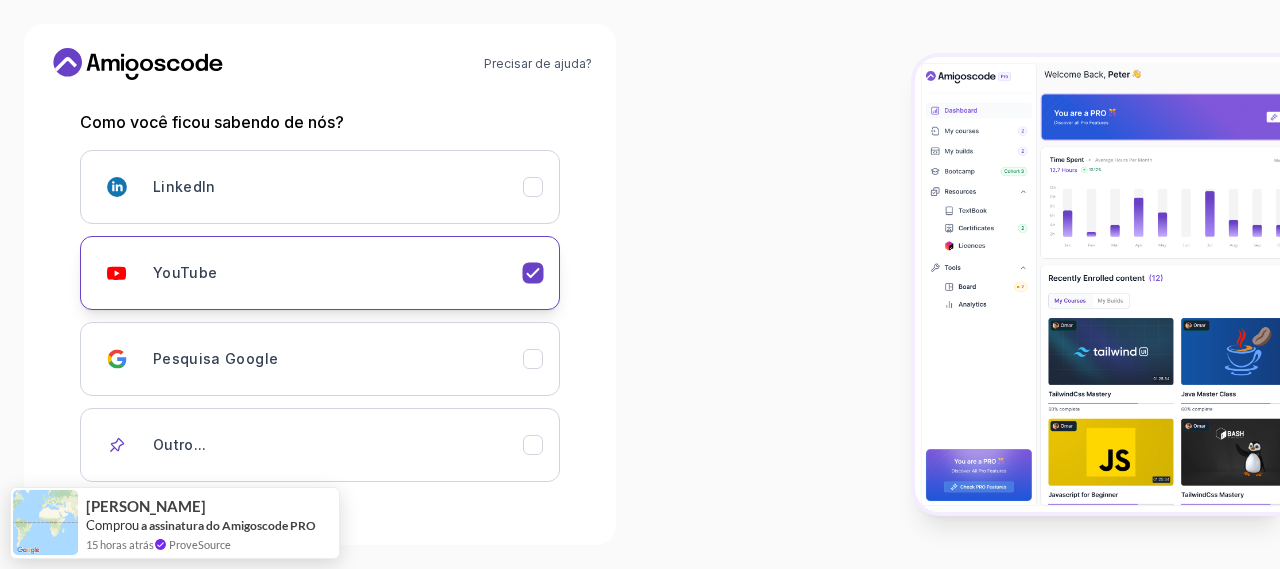 scroll, scrollTop: 340, scrollLeft: 0, axis: vertical 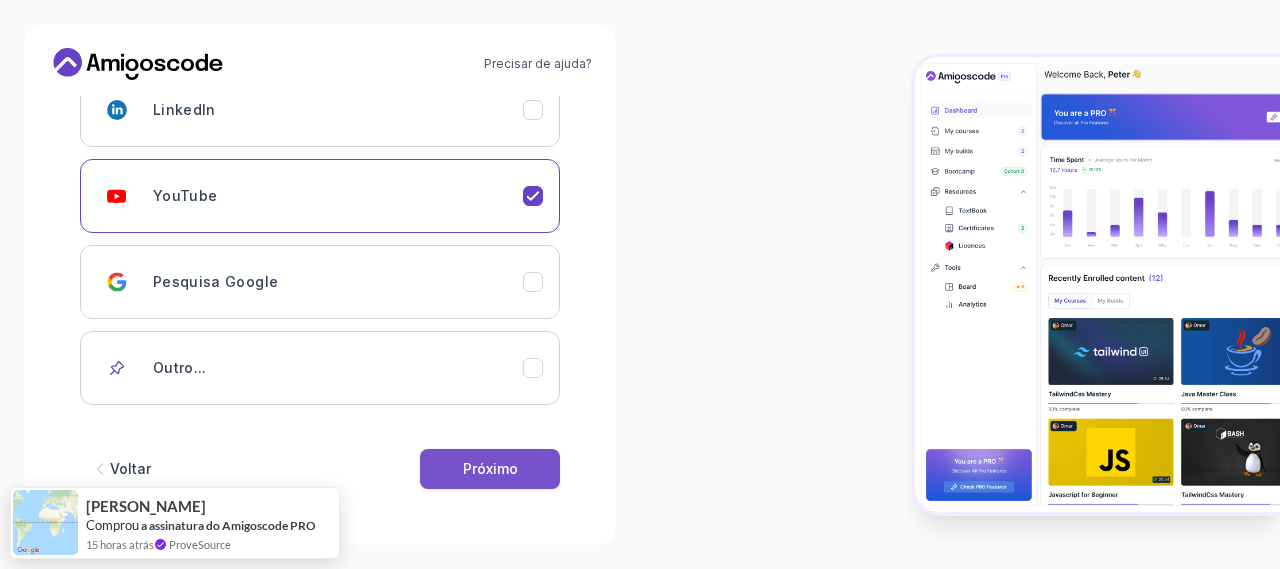 click on "Próximo" at bounding box center (490, 468) 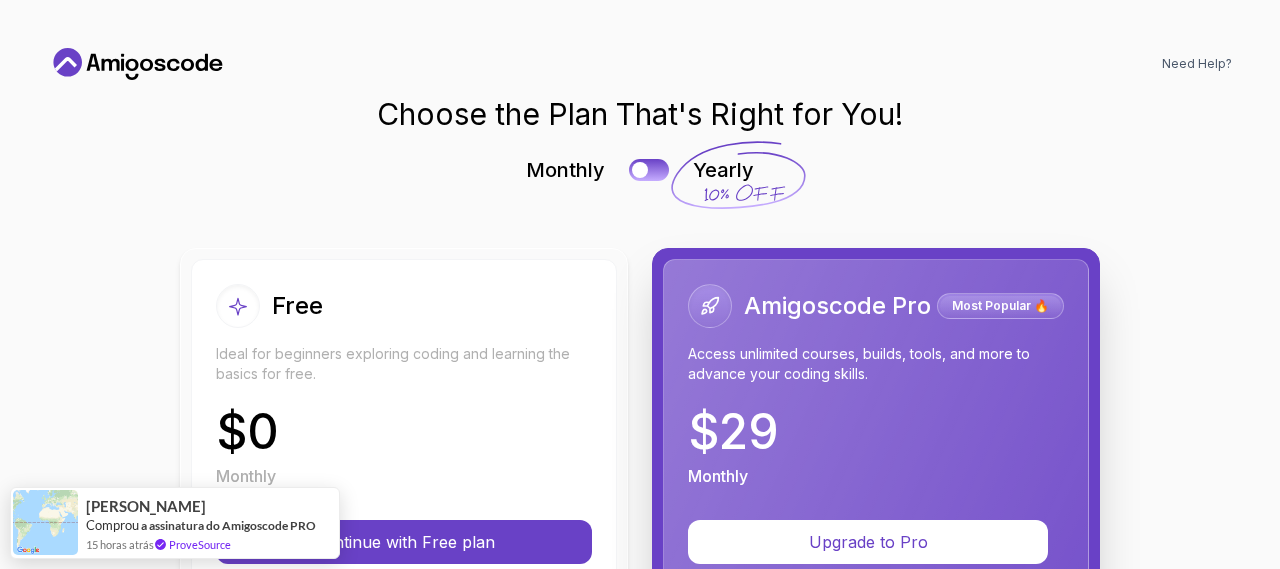 scroll, scrollTop: 0, scrollLeft: 0, axis: both 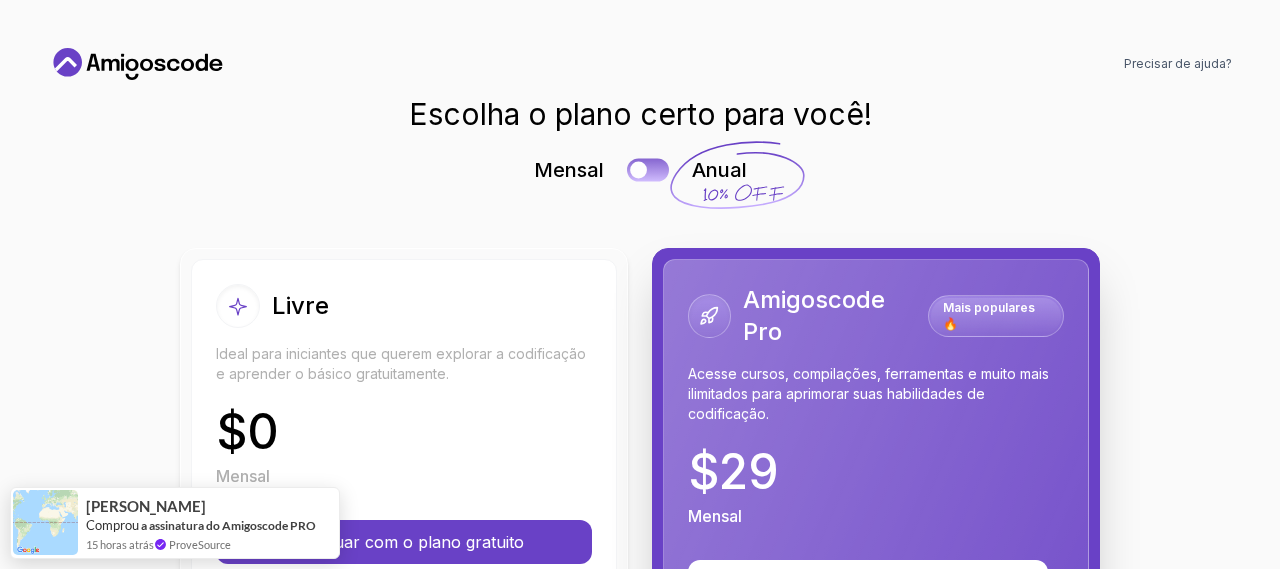 click at bounding box center (648, 169) 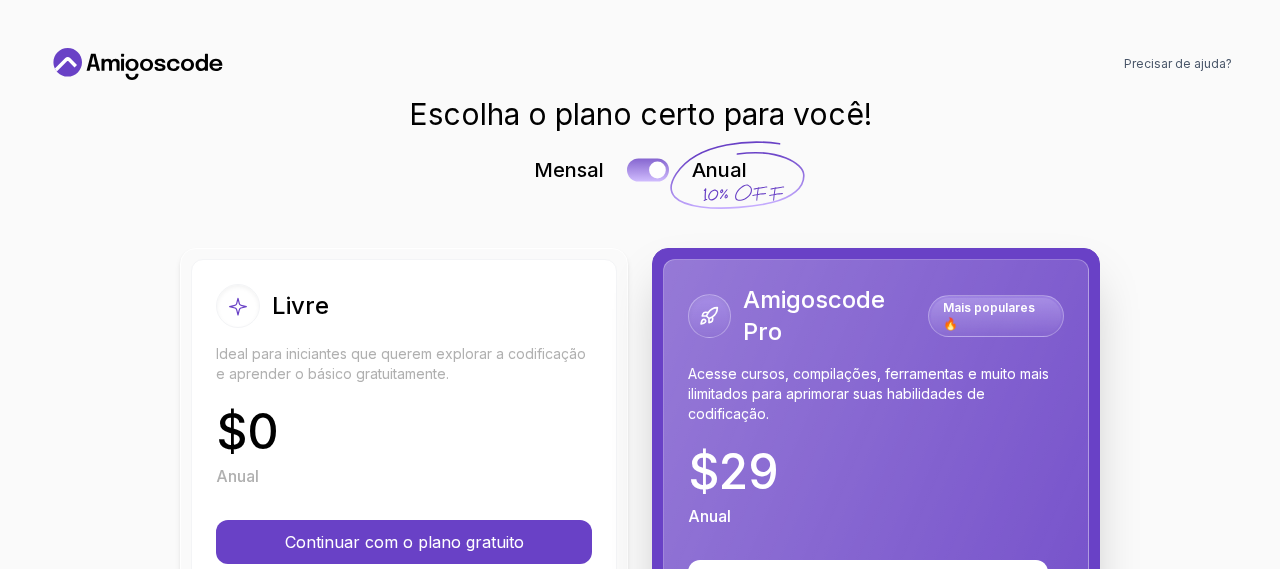 click at bounding box center (657, 170) 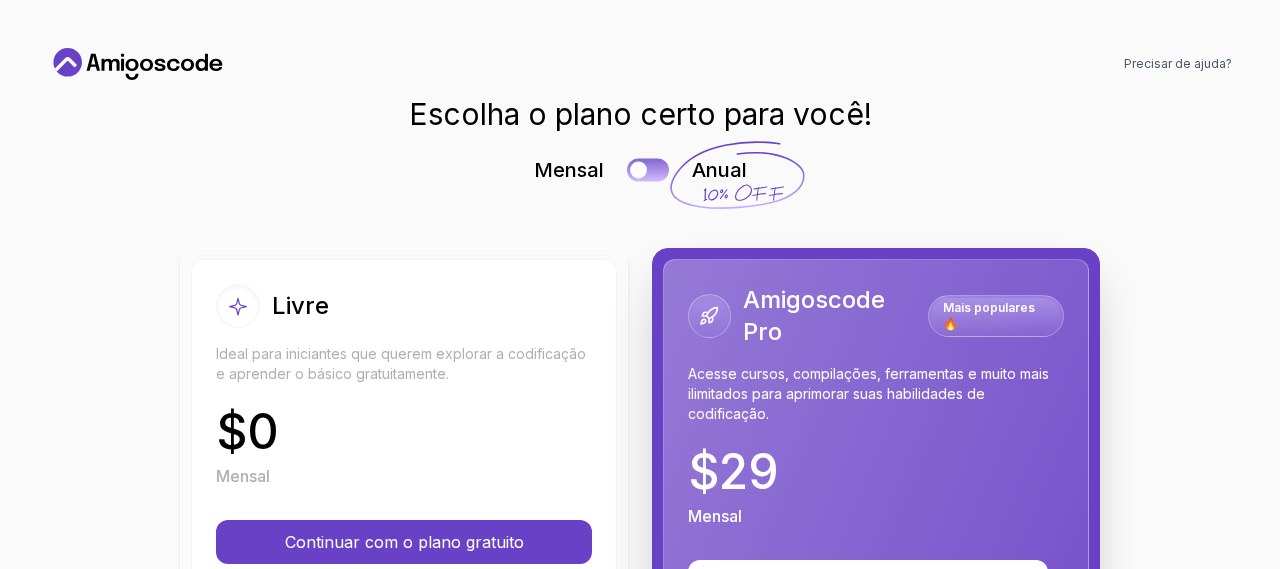 click at bounding box center [648, 169] 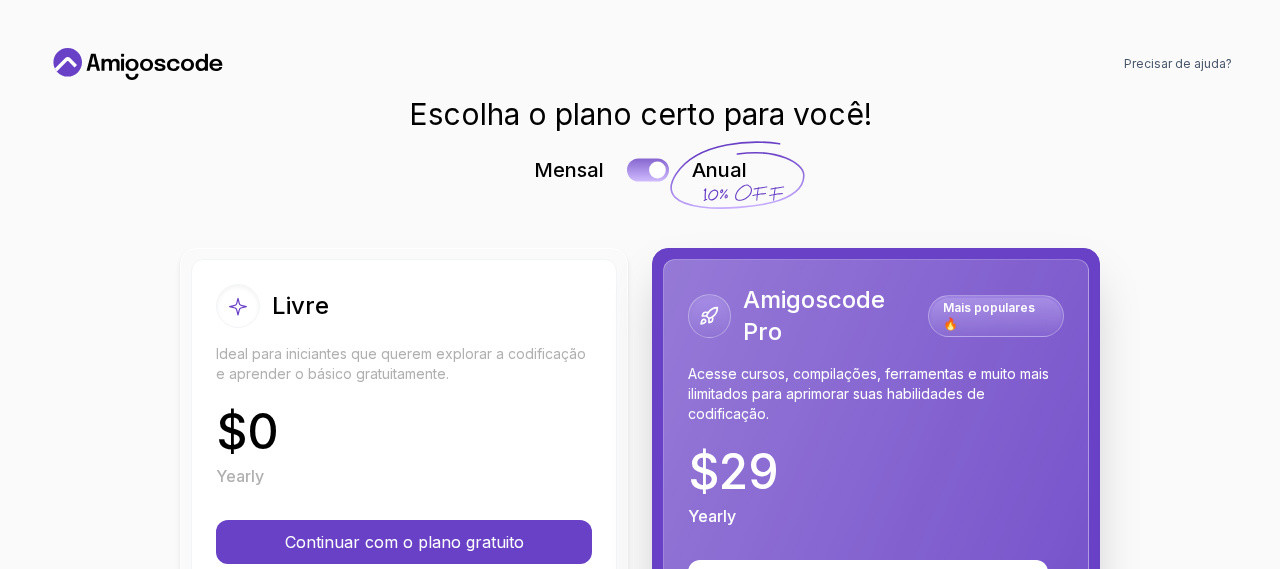 click at bounding box center [657, 170] 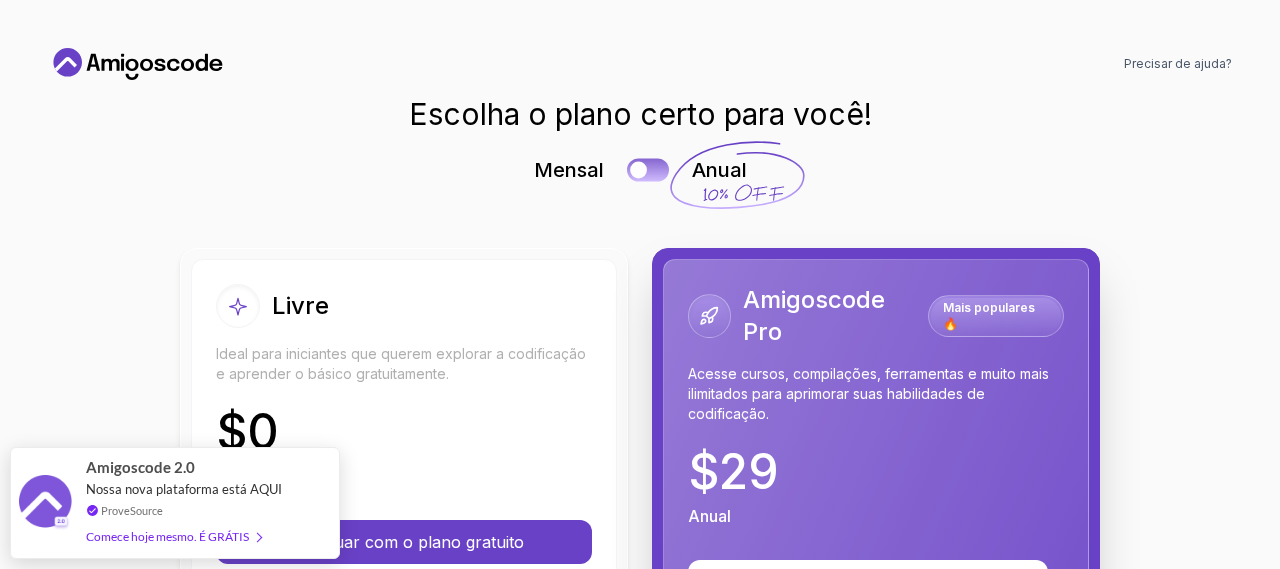click at bounding box center [648, 169] 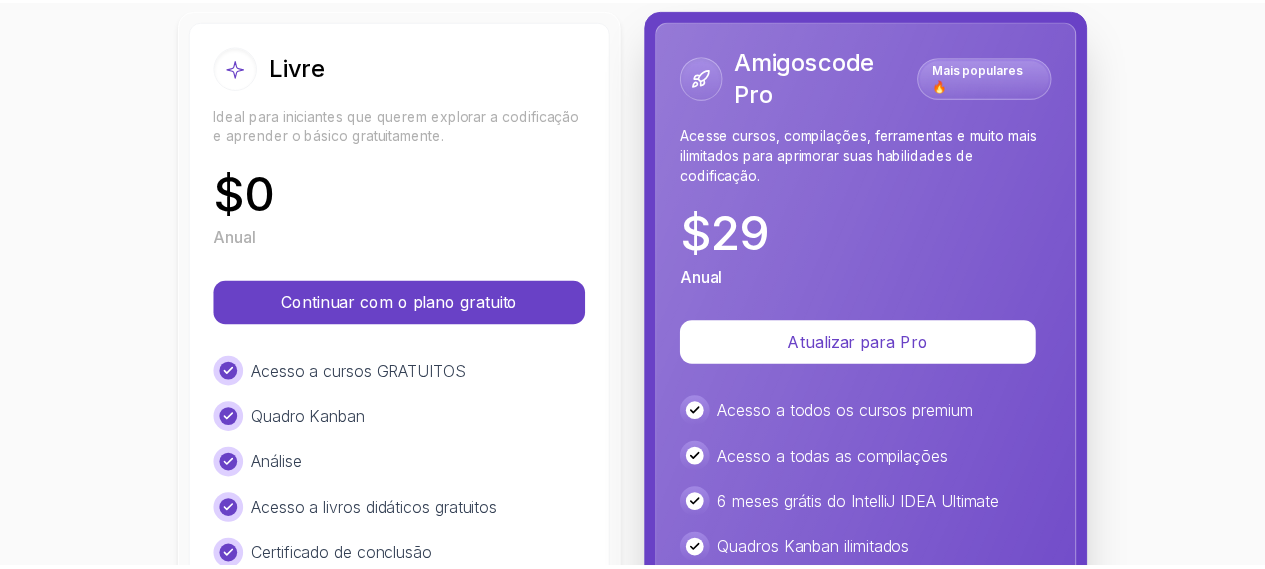 scroll, scrollTop: 0, scrollLeft: 0, axis: both 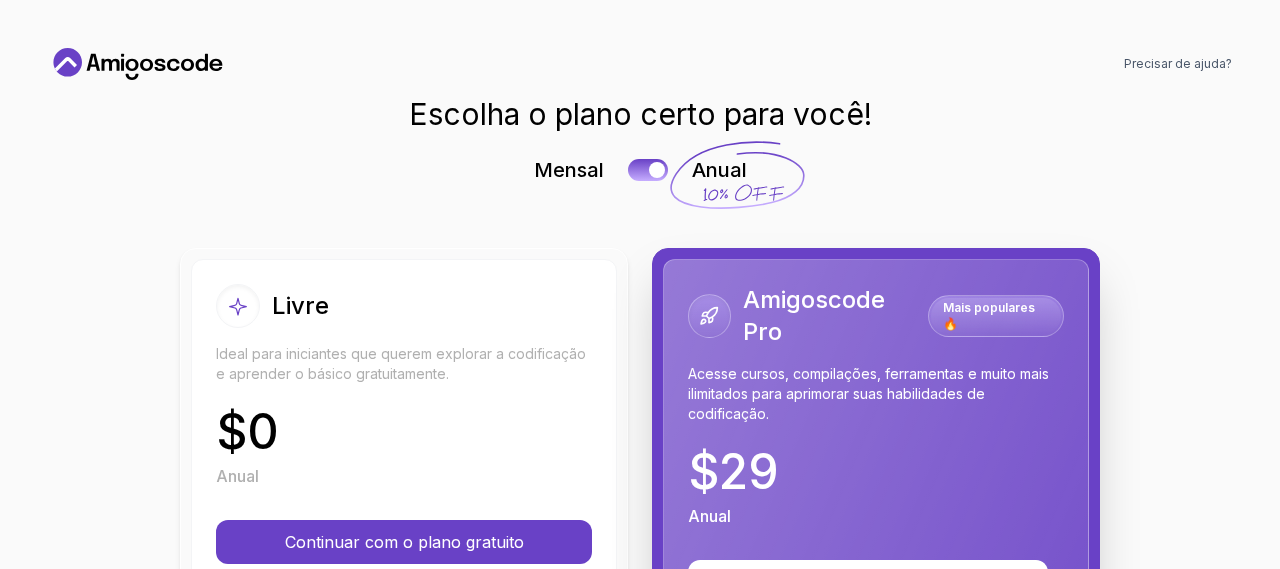 click 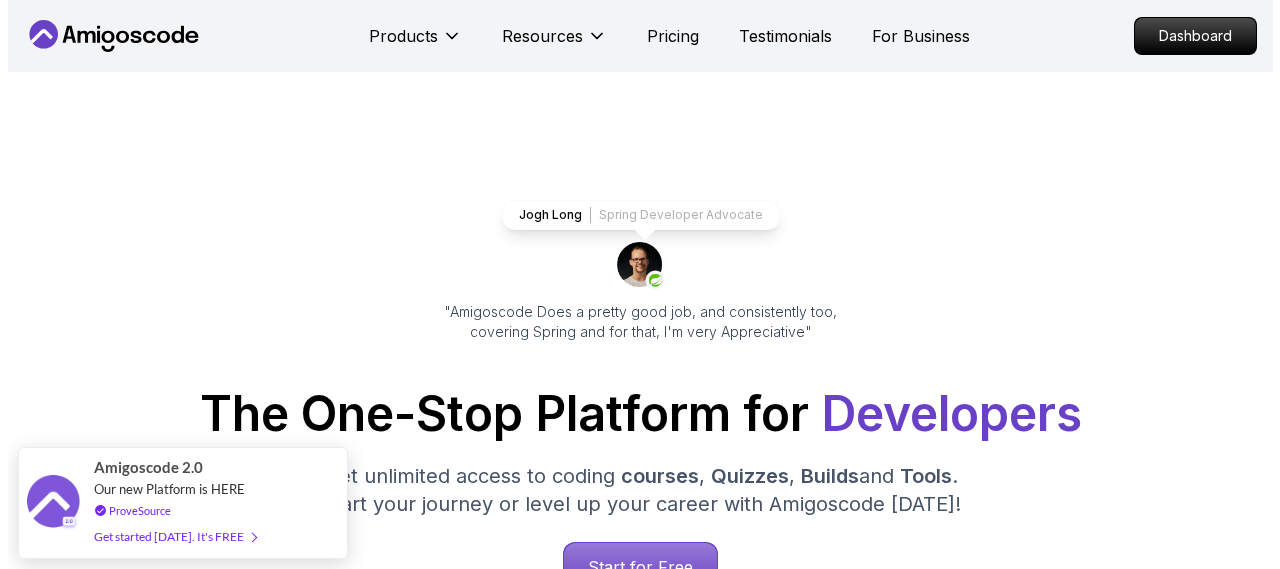 scroll, scrollTop: 0, scrollLeft: 0, axis: both 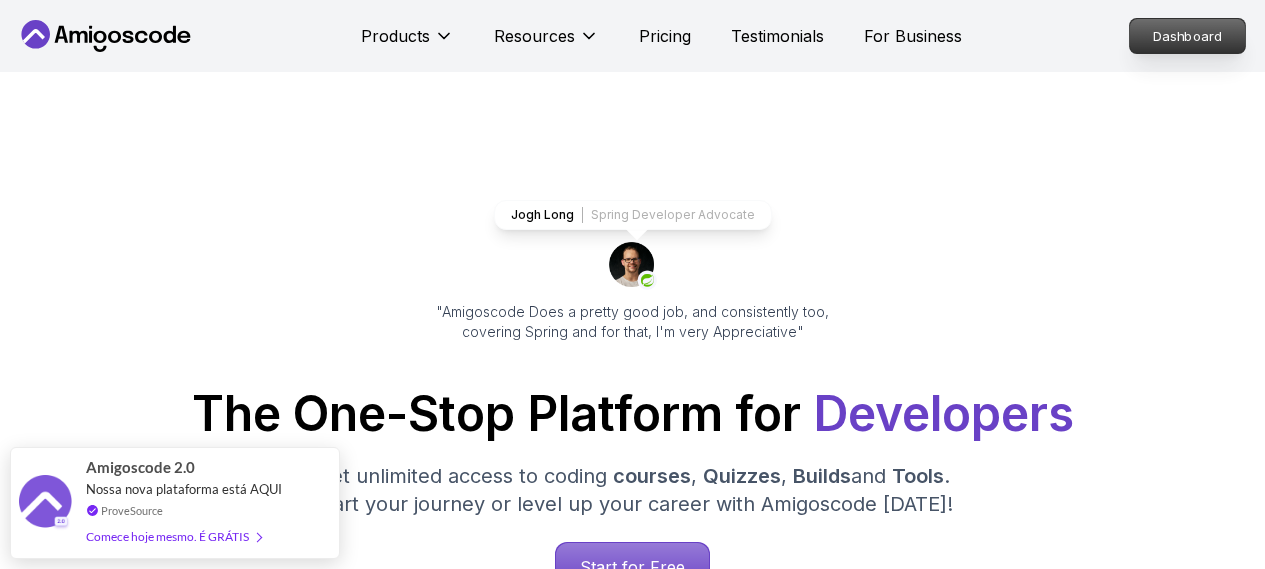 click on "Dashboard" at bounding box center (1187, 36) 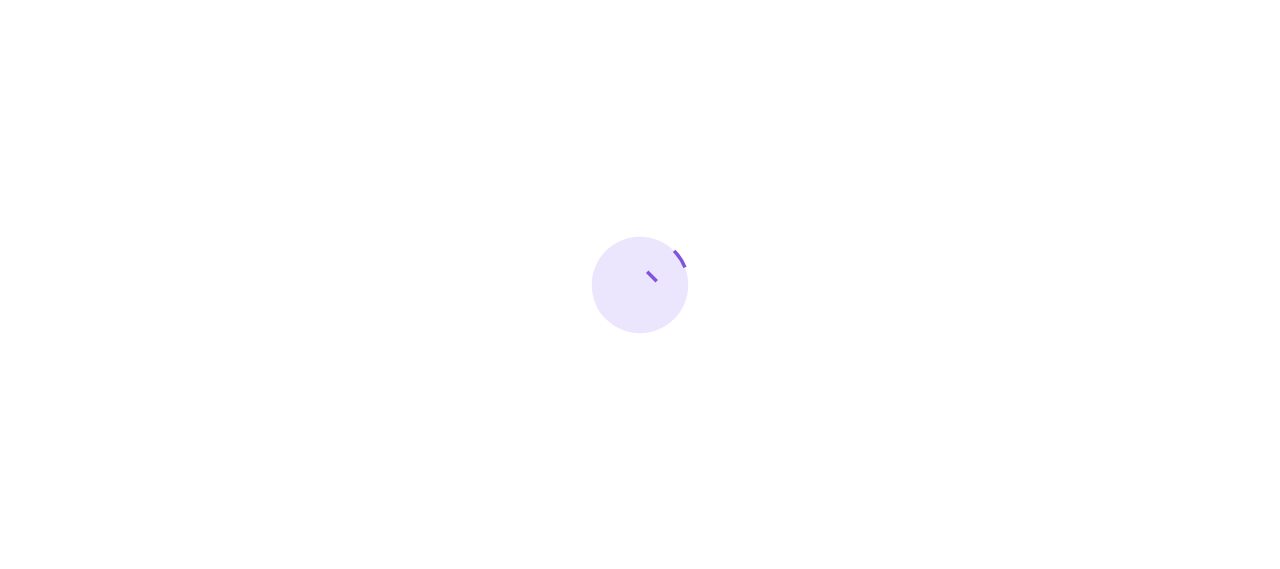 scroll, scrollTop: 0, scrollLeft: 0, axis: both 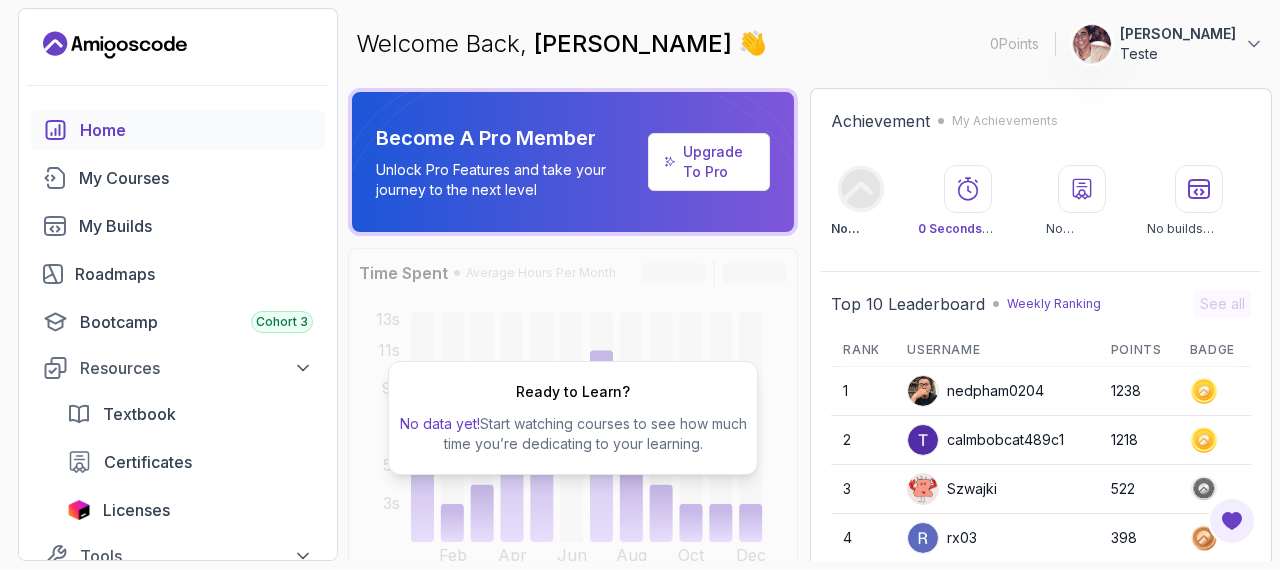 click on "Top 10 Leaderboard" at bounding box center (908, 304) 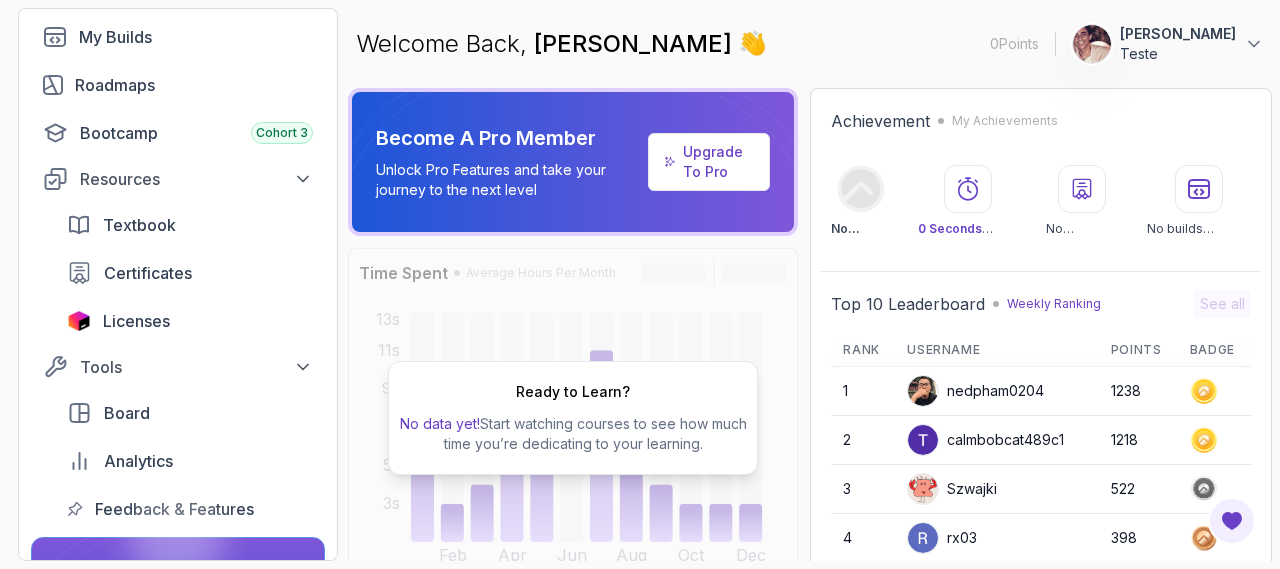 scroll, scrollTop: 196, scrollLeft: 0, axis: vertical 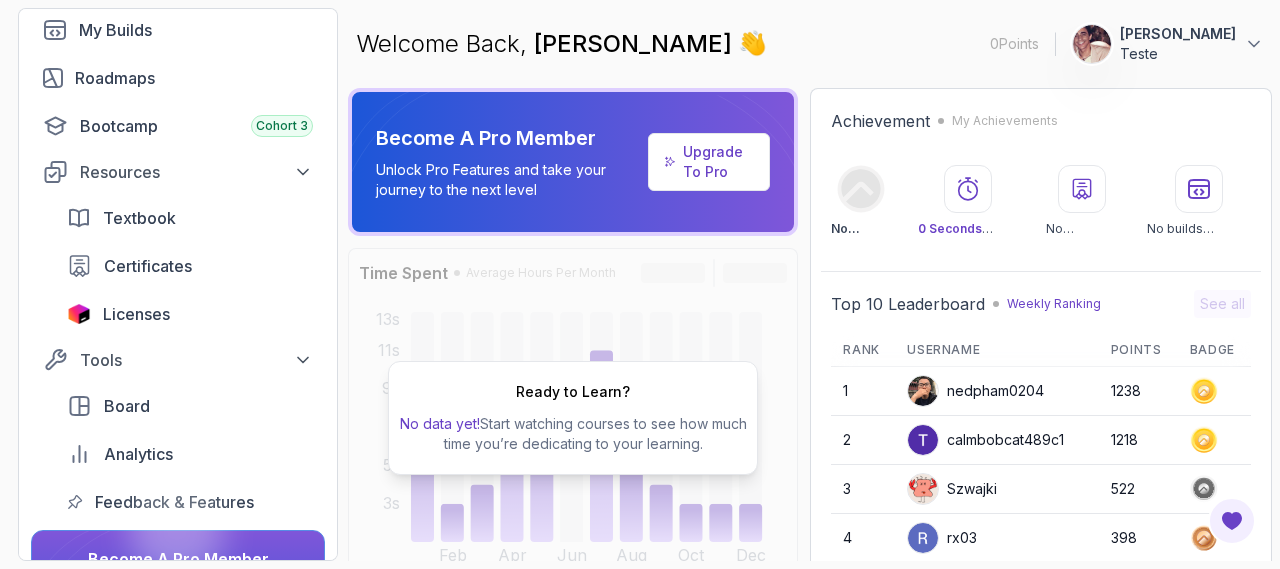 click on "Ready to Learn? No data yet!   Start watching courses to see how much time you’re dedicating to your learning." at bounding box center (573, 418) 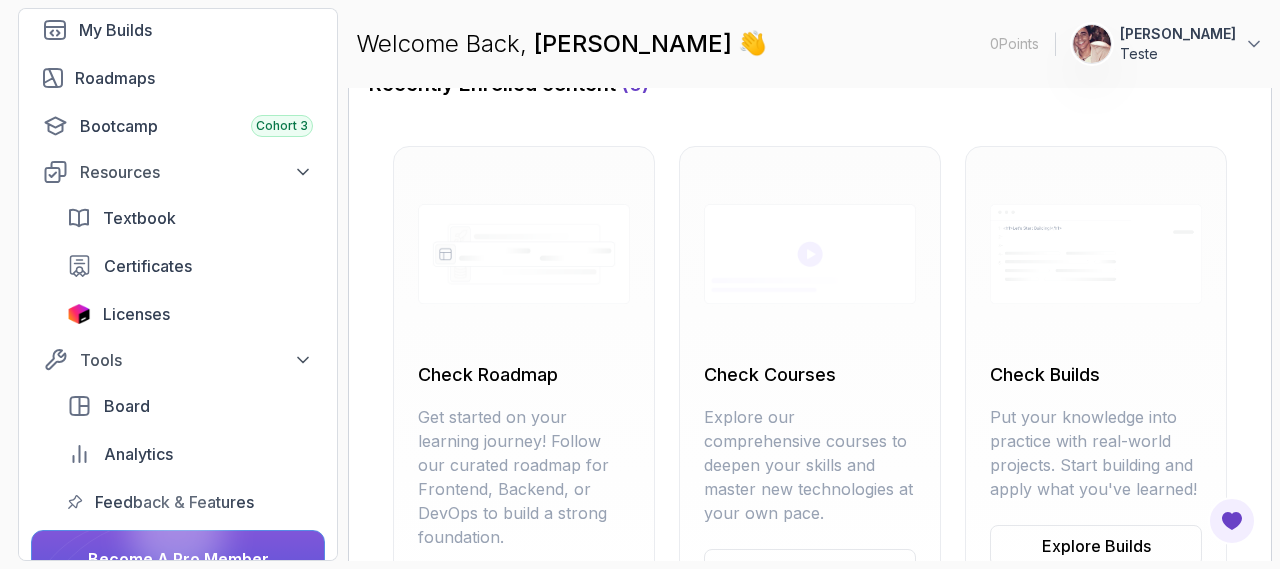 scroll, scrollTop: 658, scrollLeft: 0, axis: vertical 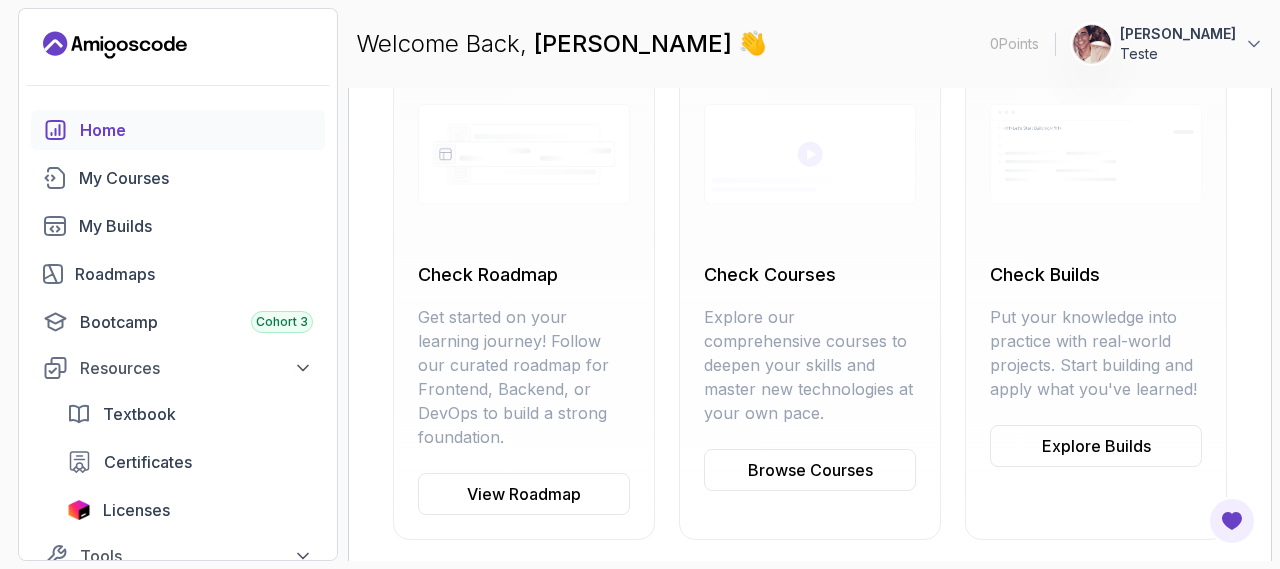 click 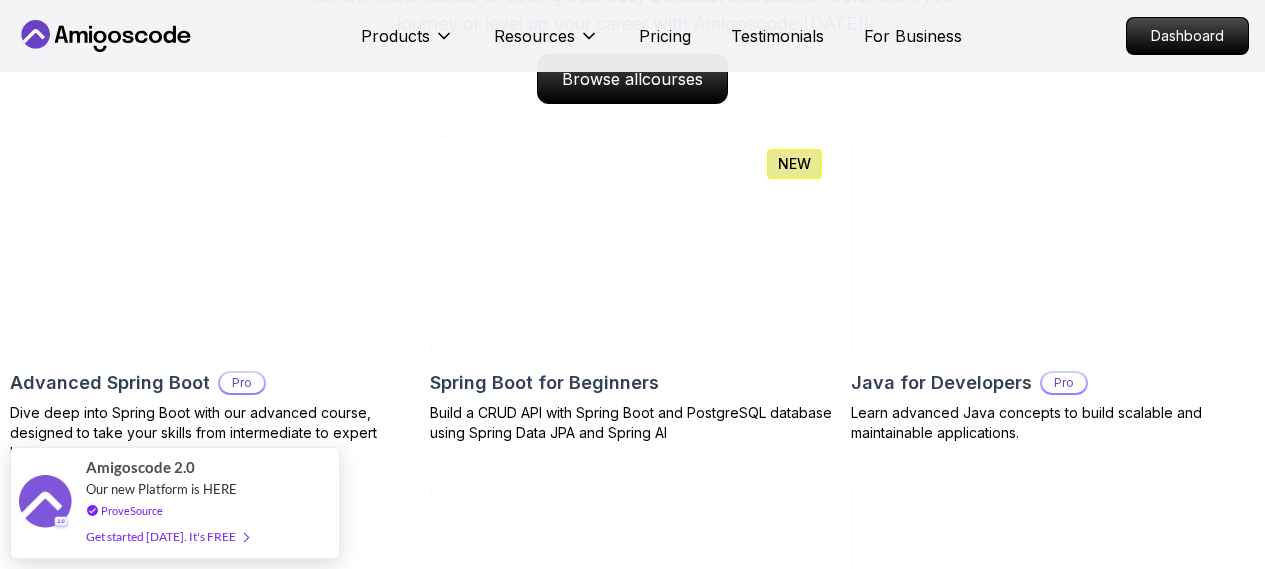 scroll, scrollTop: 2170, scrollLeft: 0, axis: vertical 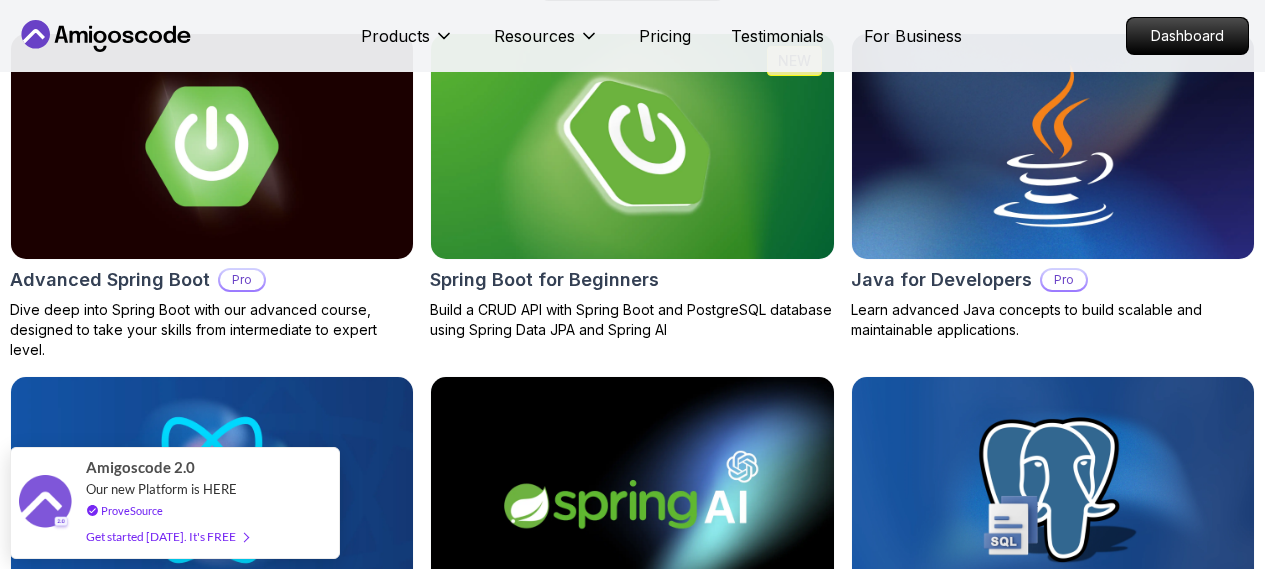 click at bounding box center (632, 146) 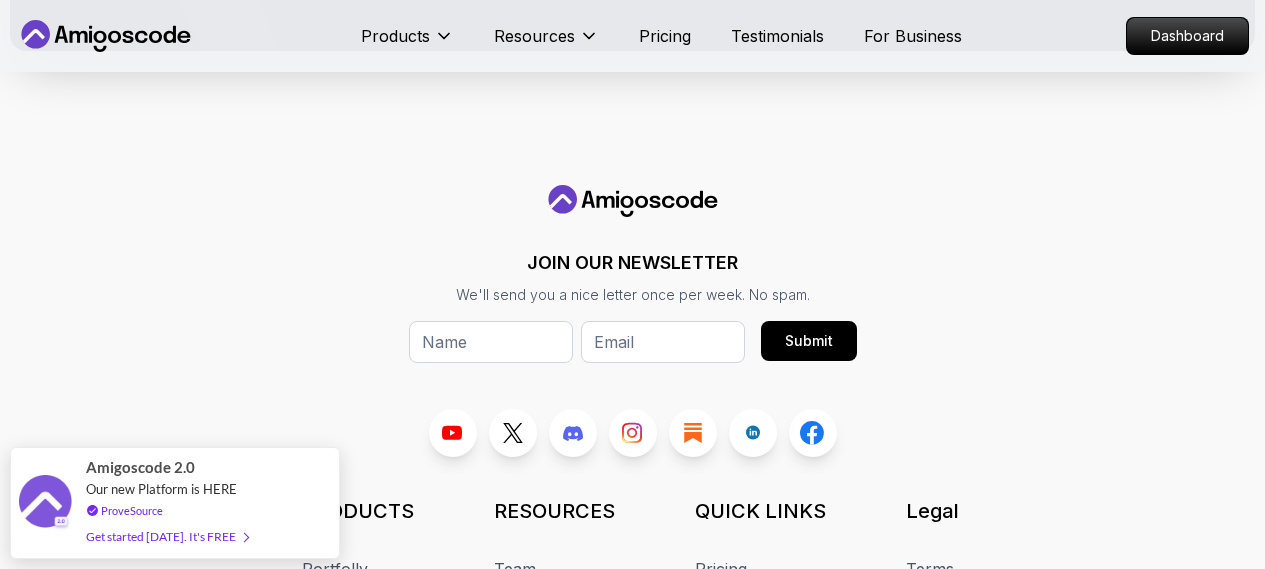 scroll, scrollTop: 8900, scrollLeft: 0, axis: vertical 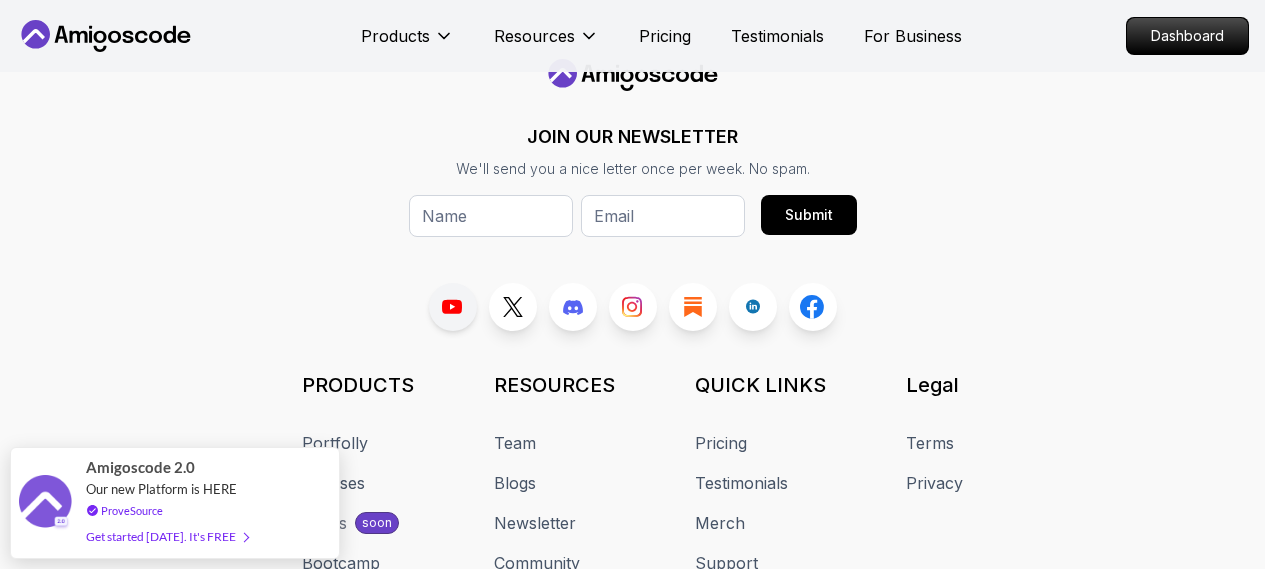 click 